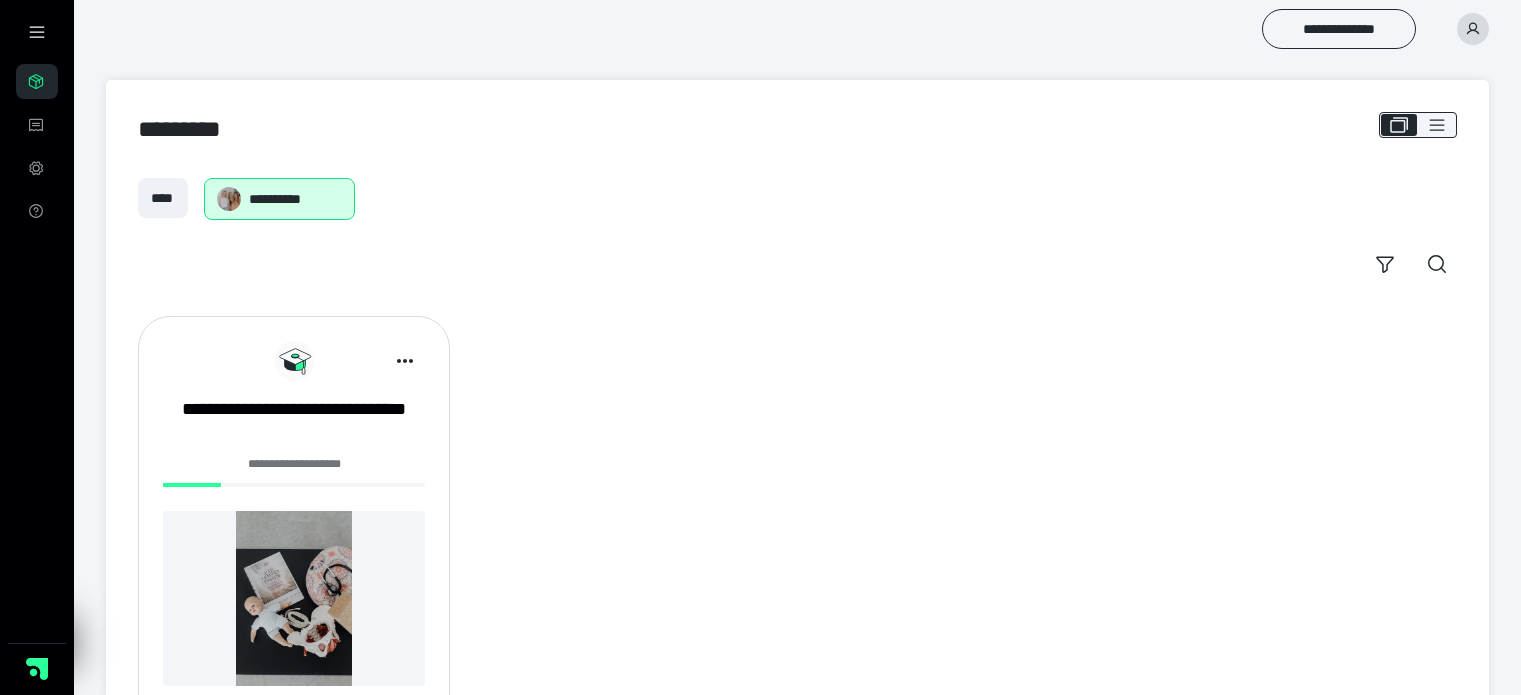 scroll, scrollTop: 0, scrollLeft: 0, axis: both 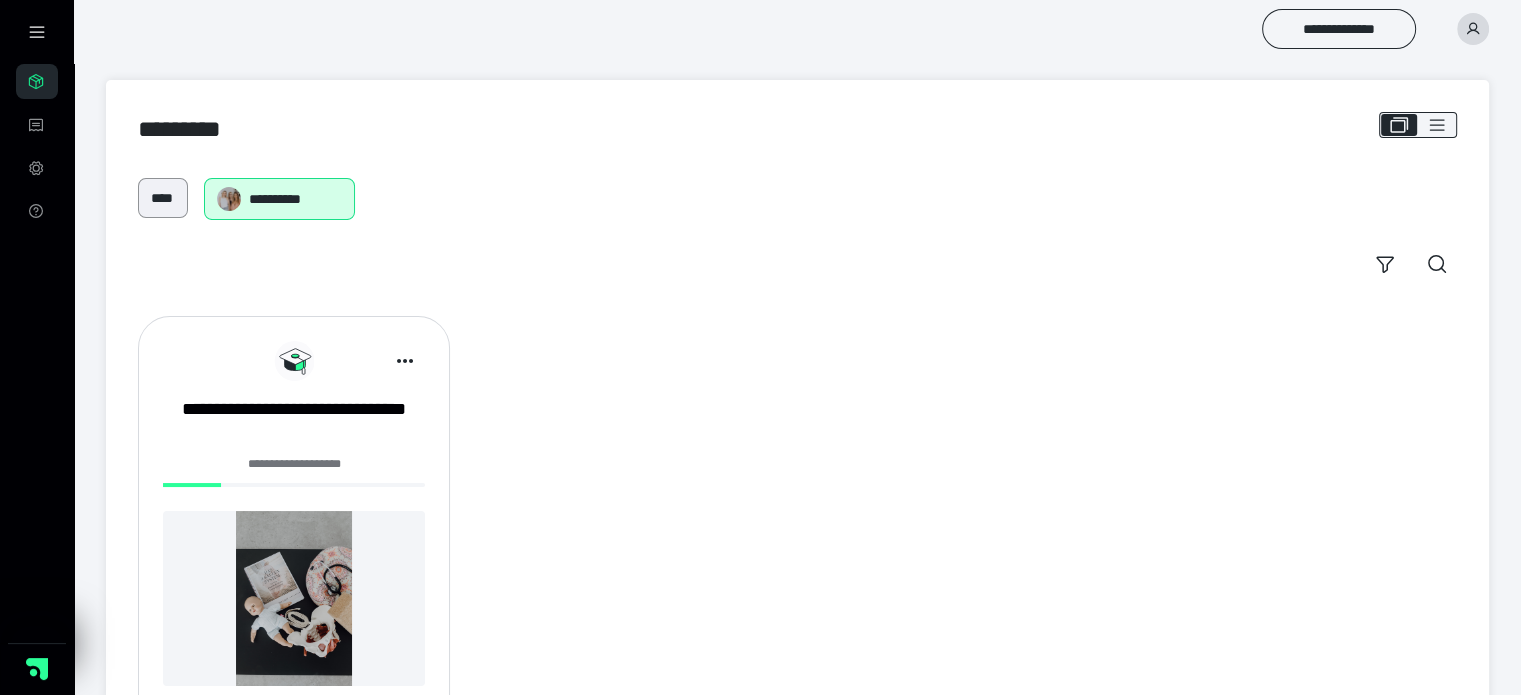 click on "****" at bounding box center (163, 198) 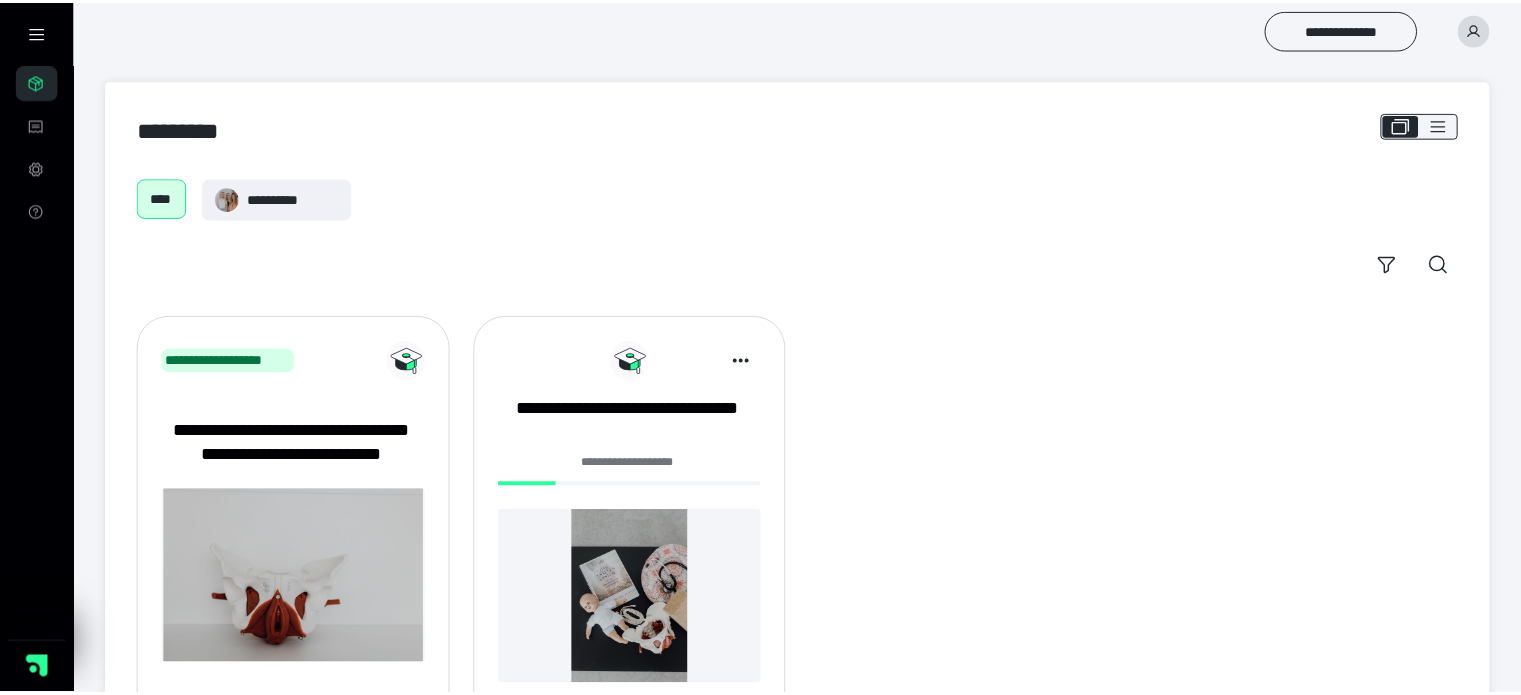 scroll, scrollTop: 0, scrollLeft: 0, axis: both 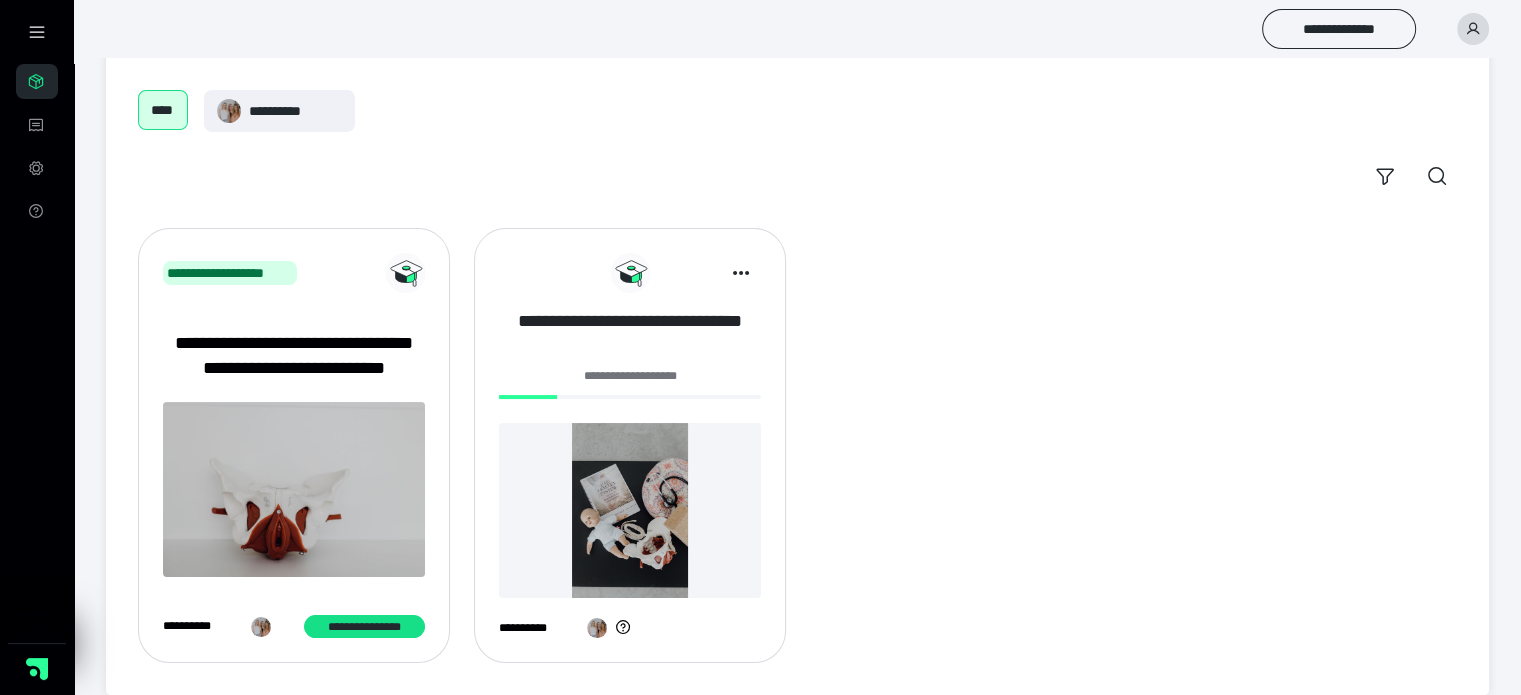 click on "**********" at bounding box center (630, 334) 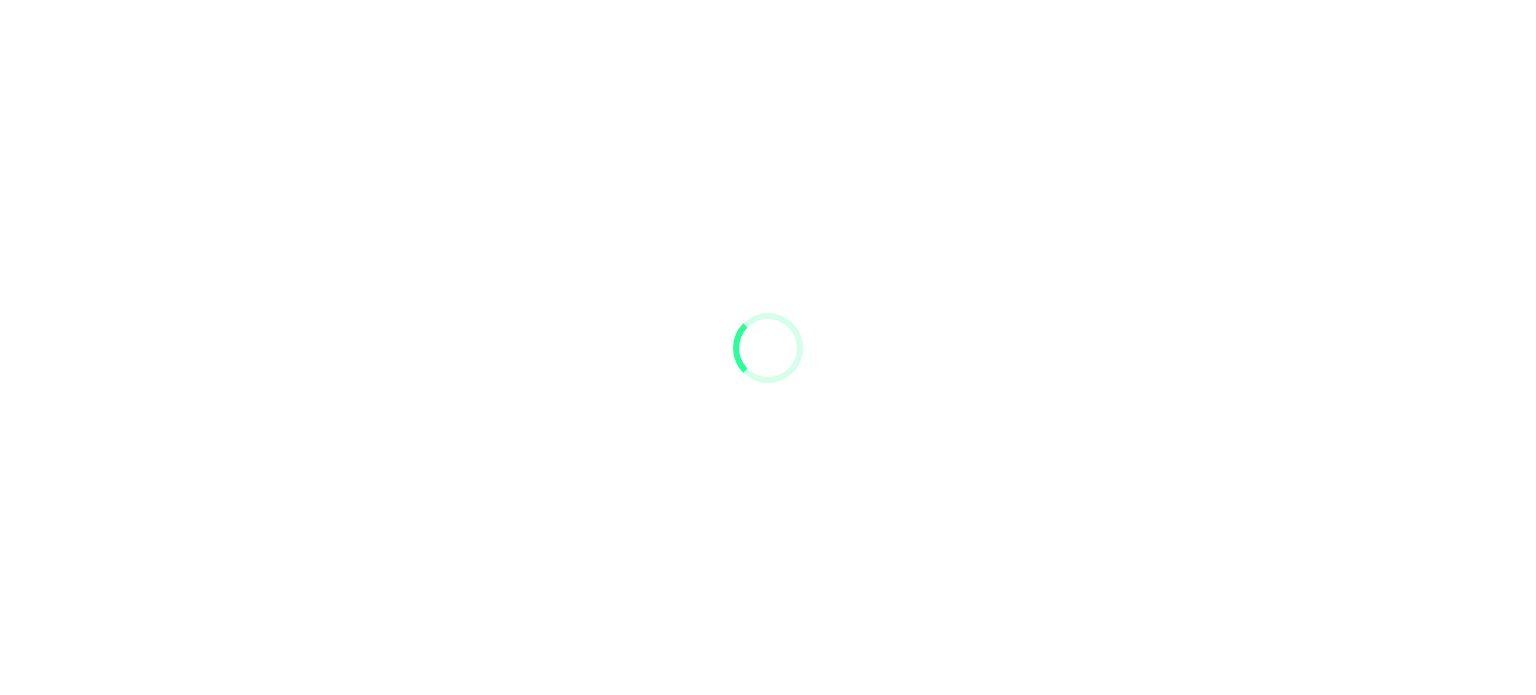 scroll, scrollTop: 0, scrollLeft: 0, axis: both 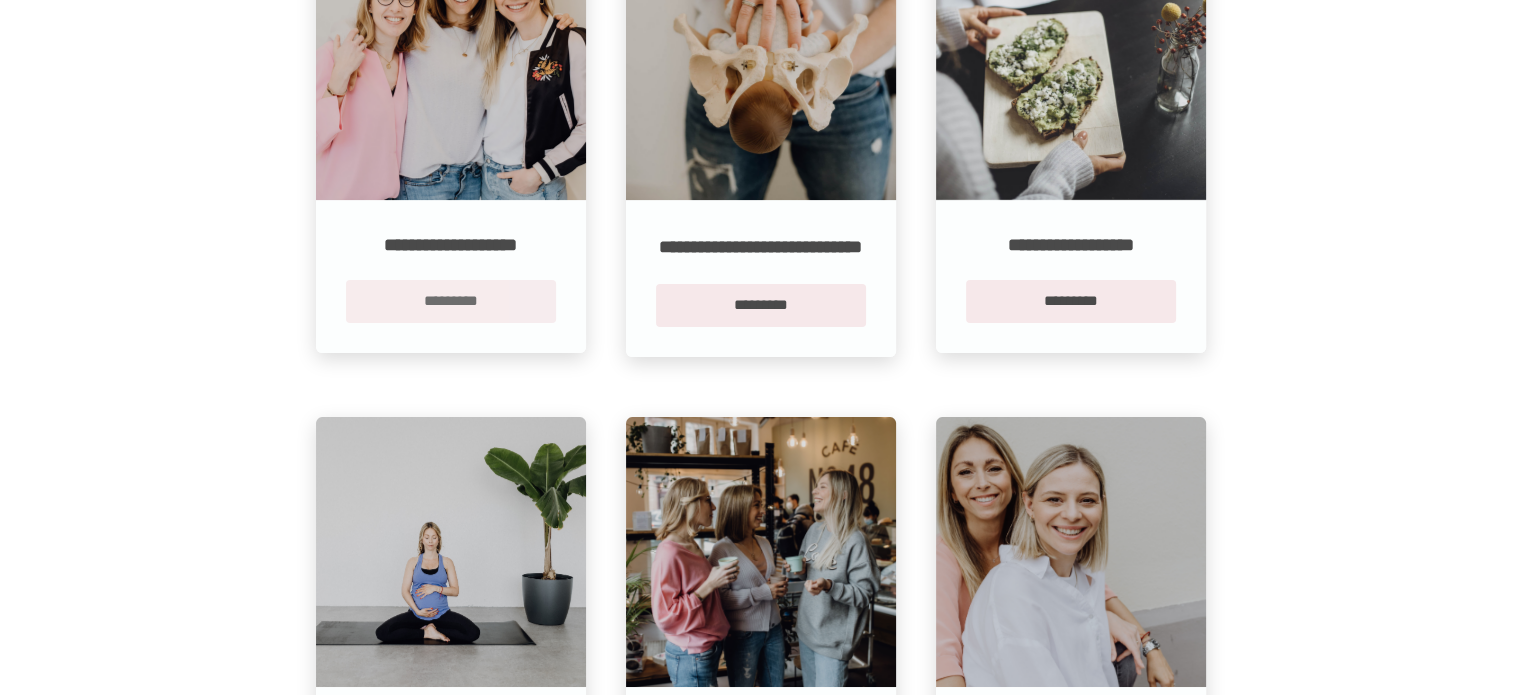 click on "*********" at bounding box center (451, 301) 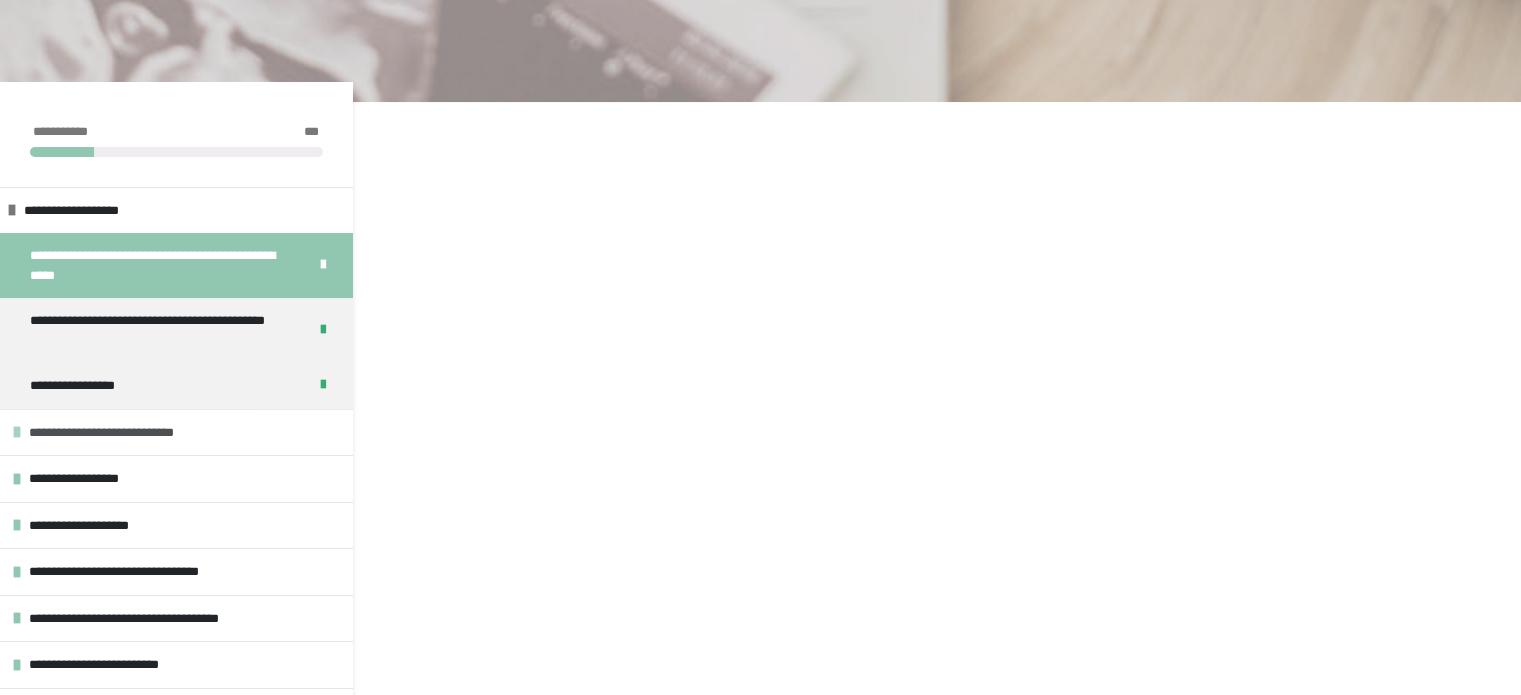 scroll, scrollTop: 200, scrollLeft: 0, axis: vertical 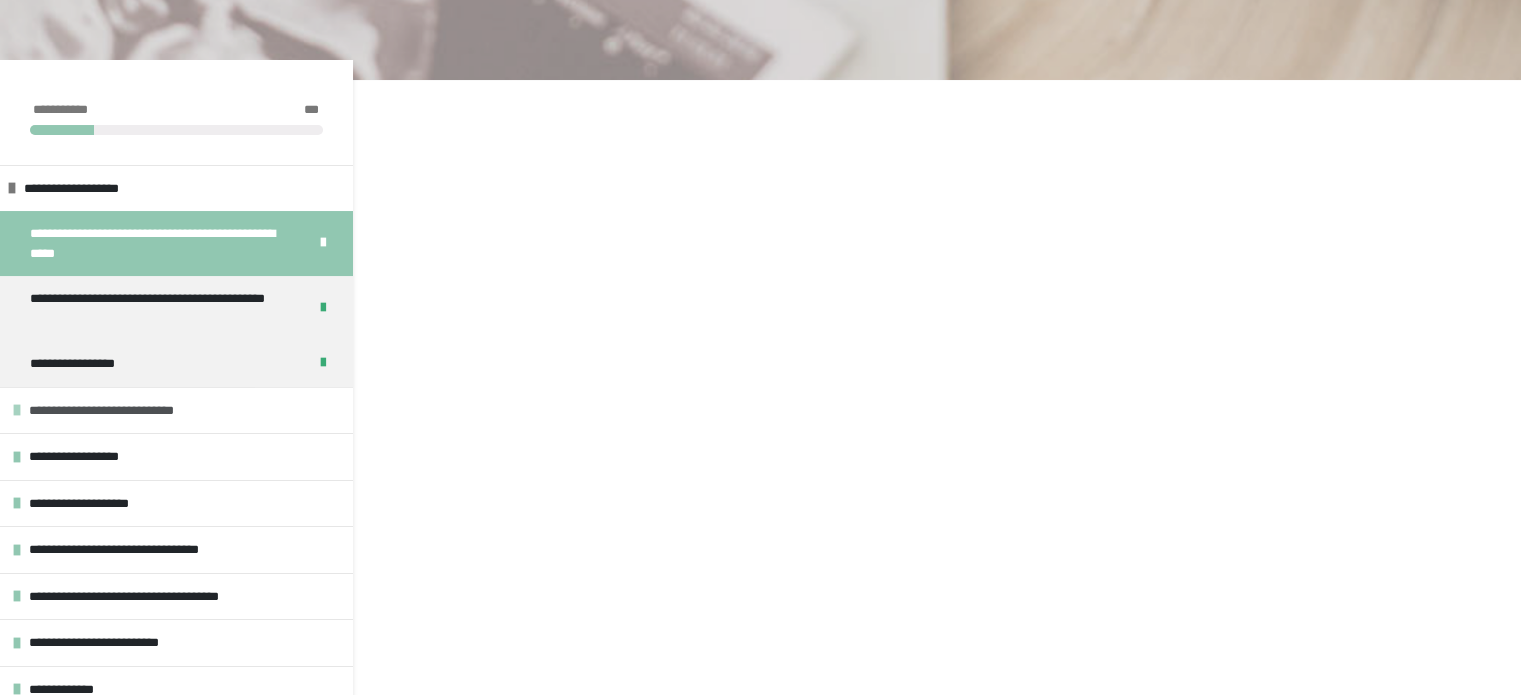 click at bounding box center [17, 410] 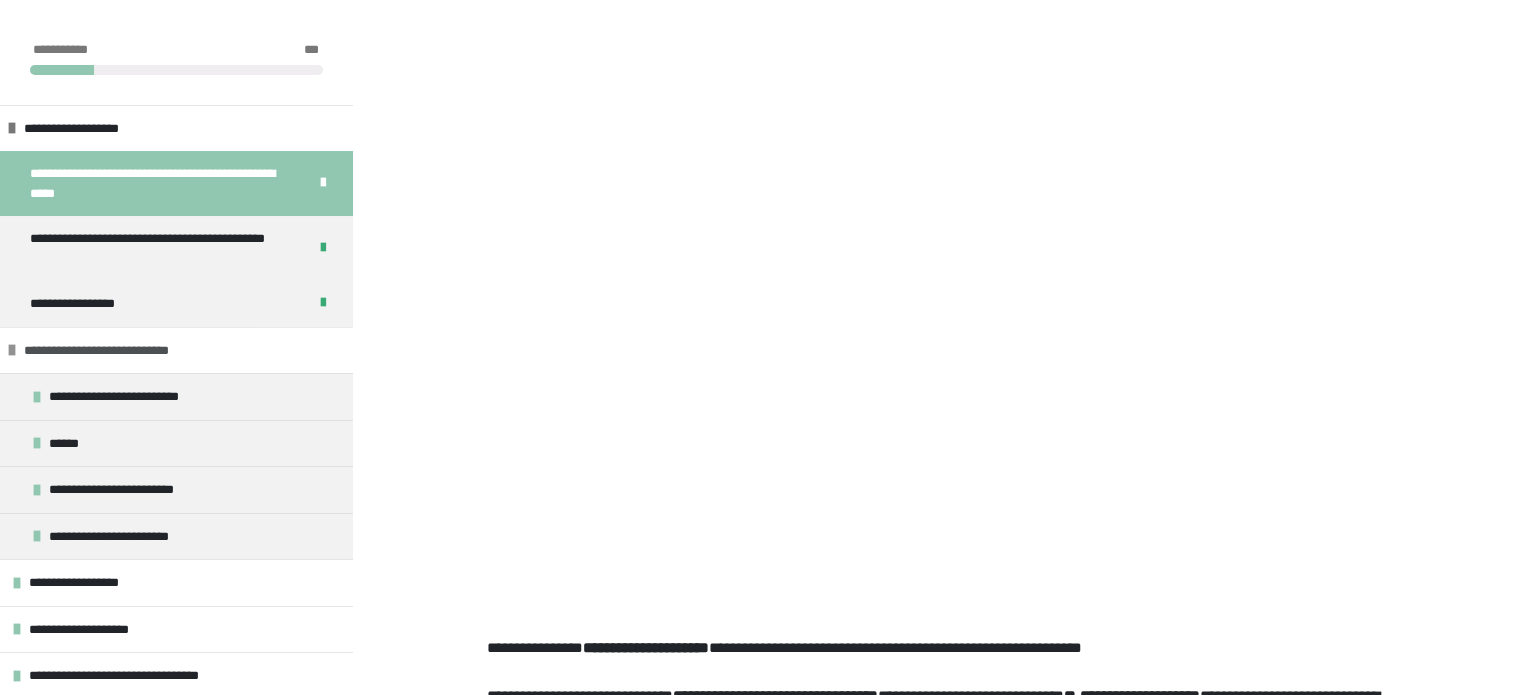 scroll, scrollTop: 400, scrollLeft: 0, axis: vertical 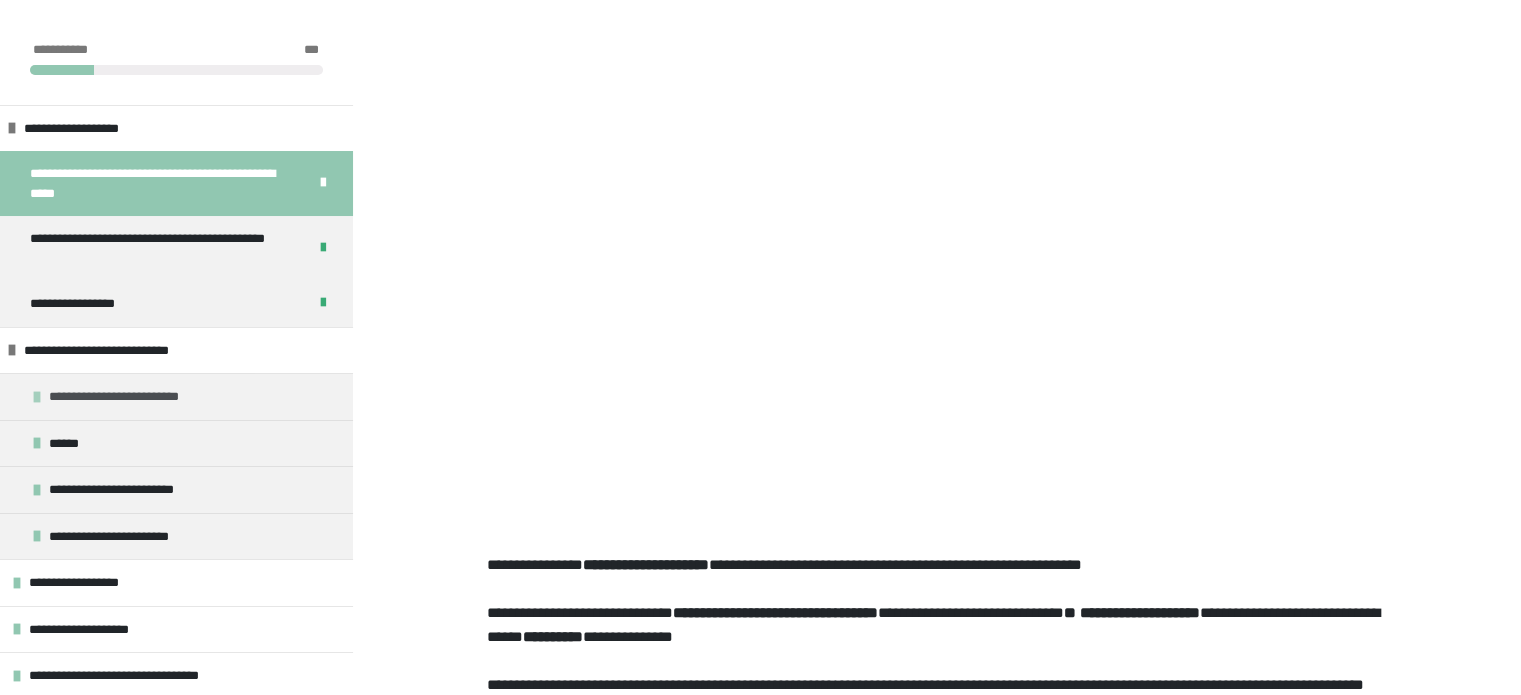click on "**********" at bounding box center (176, 396) 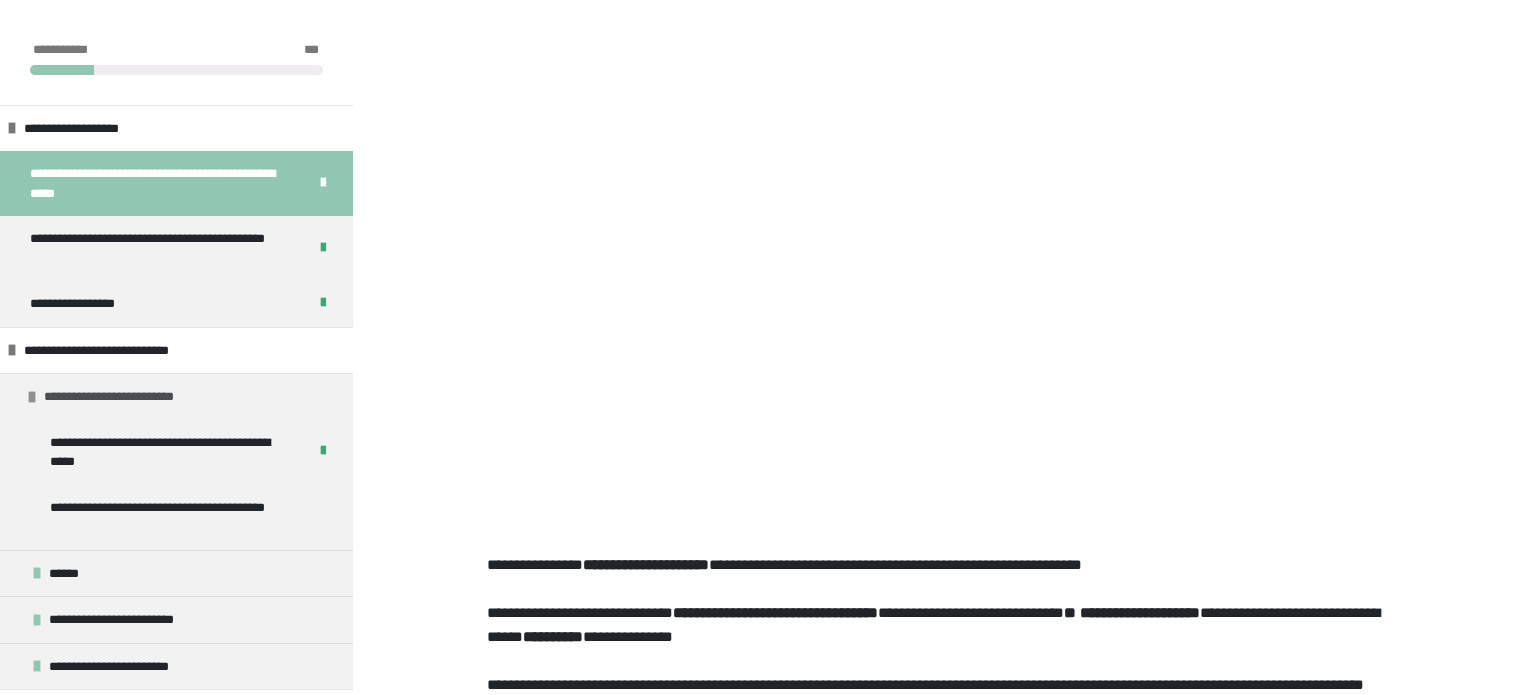 scroll, scrollTop: 100, scrollLeft: 0, axis: vertical 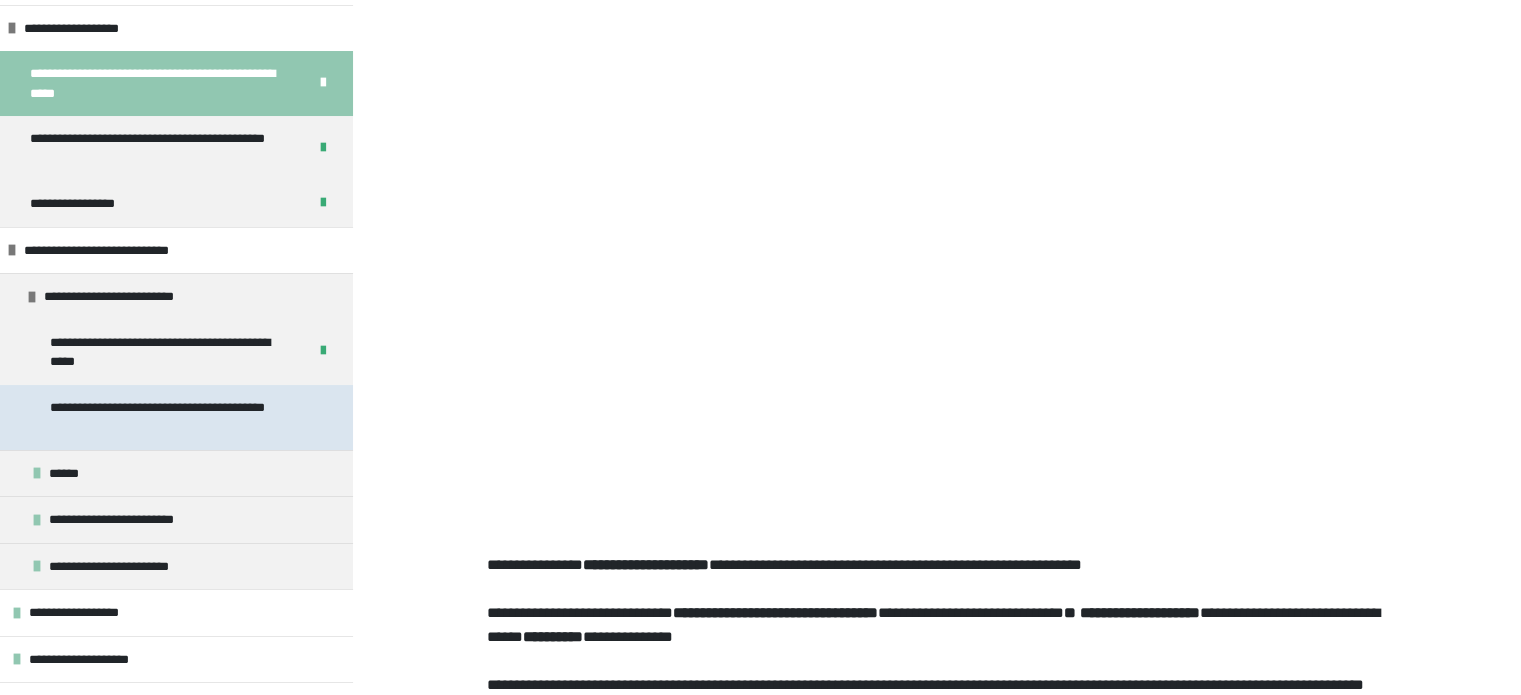 click on "**********" at bounding box center [171, 417] 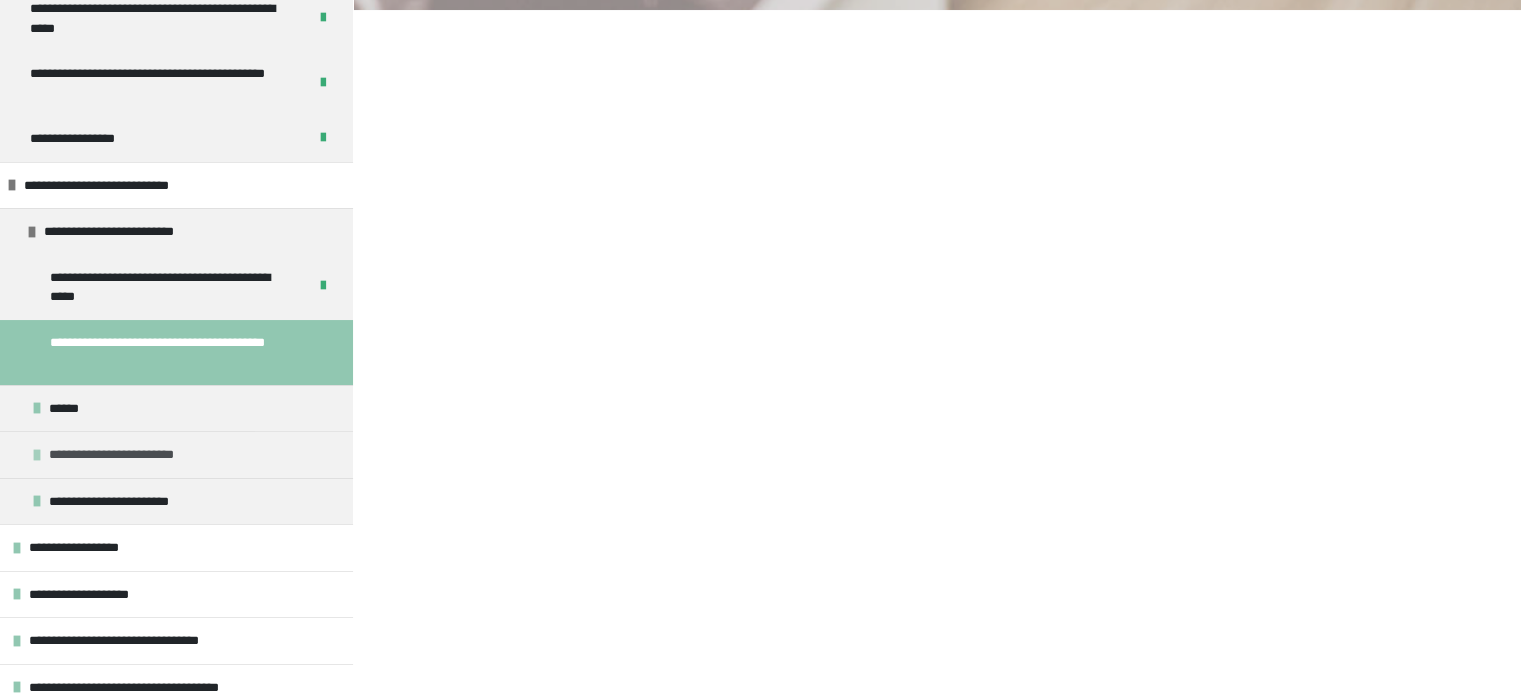 scroll, scrollTop: 200, scrollLeft: 0, axis: vertical 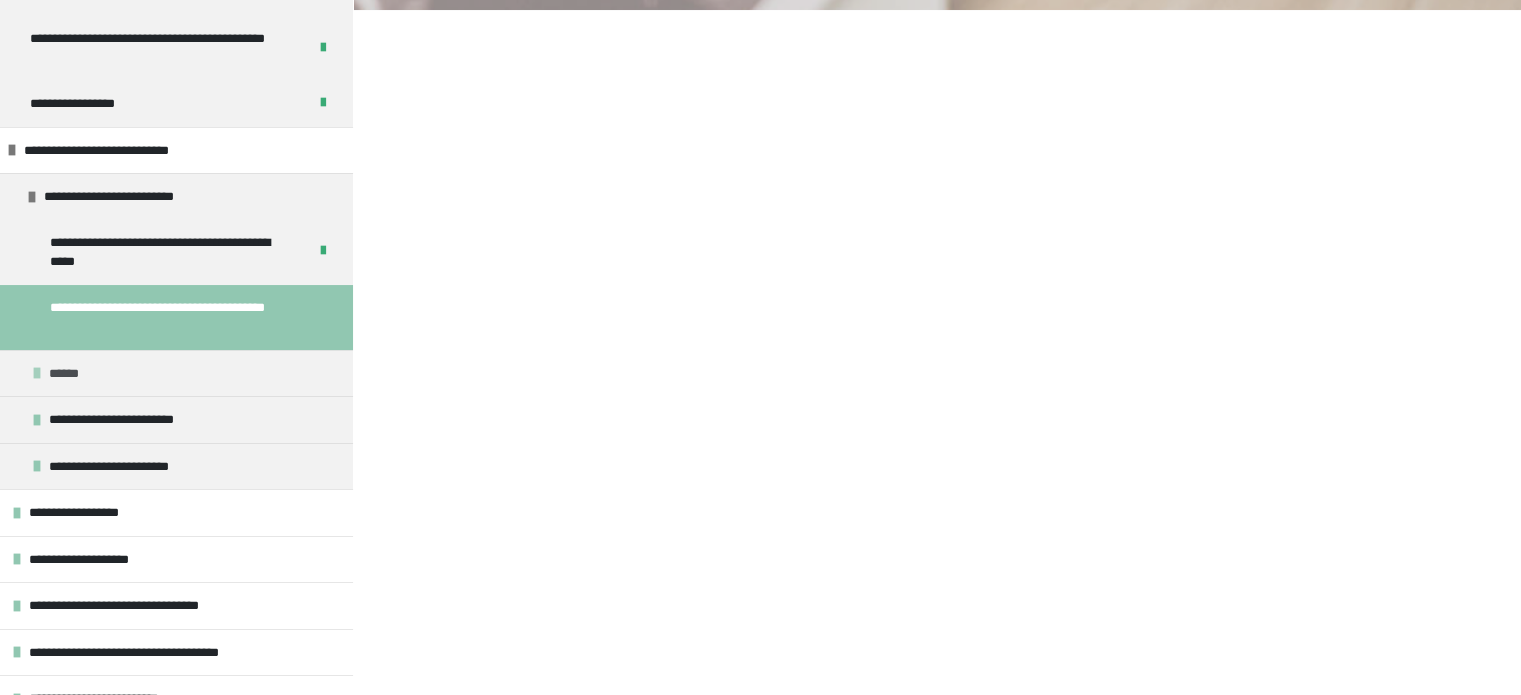 click at bounding box center [37, 373] 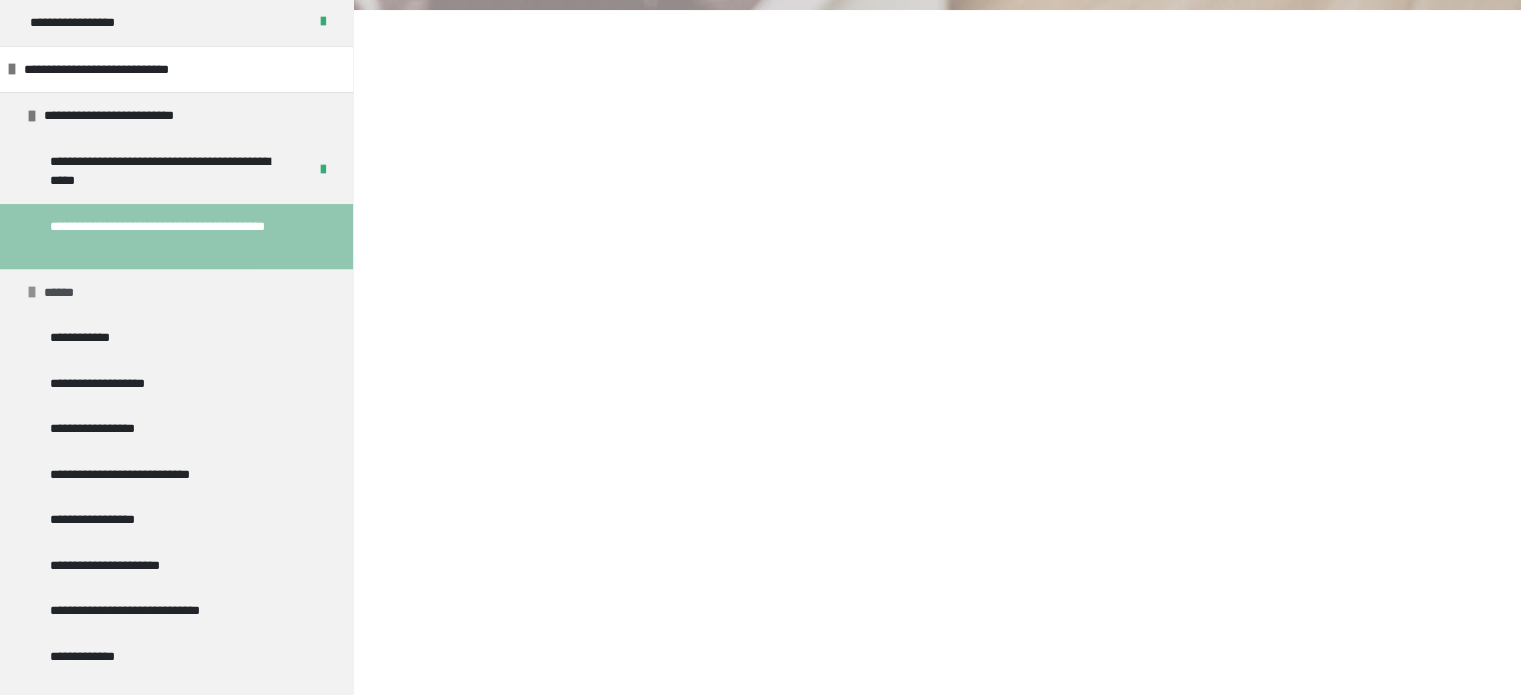 scroll, scrollTop: 400, scrollLeft: 0, axis: vertical 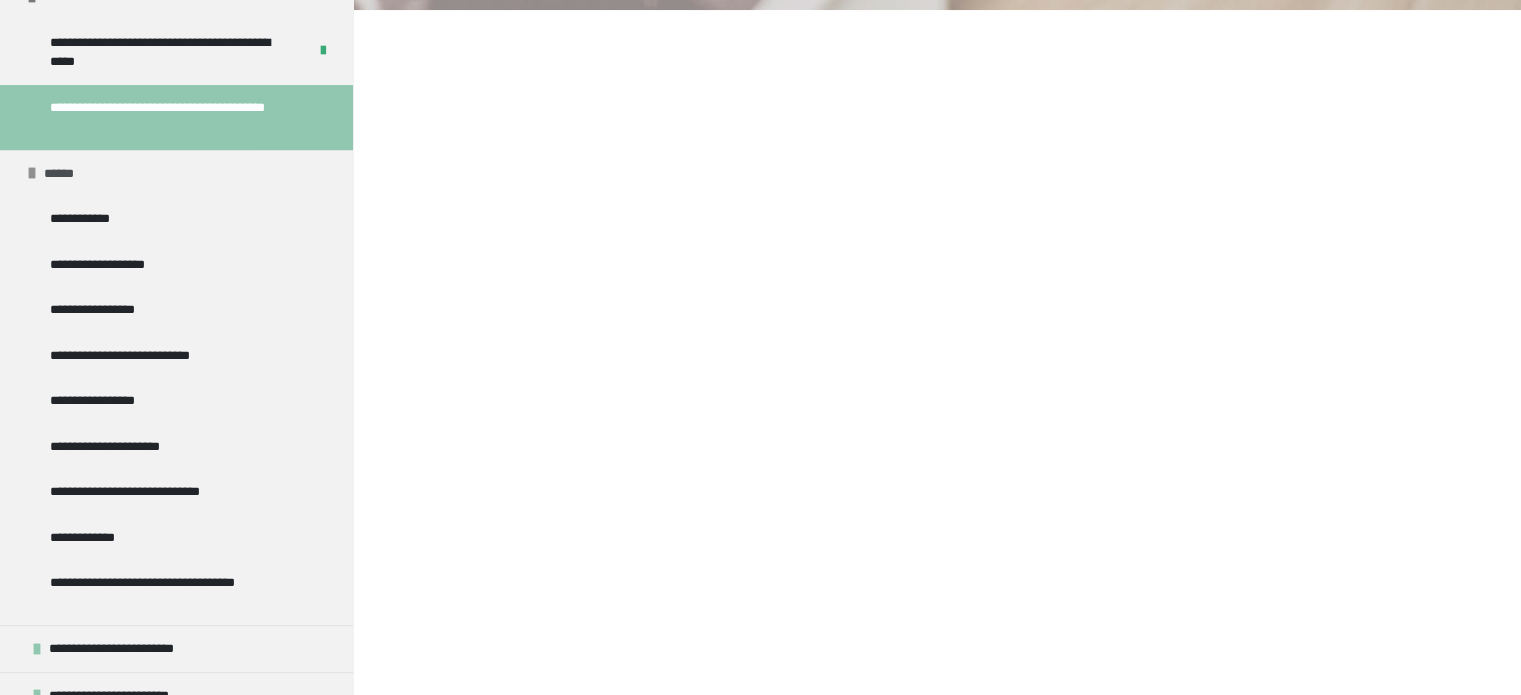 click on "******" at bounding box center [176, 173] 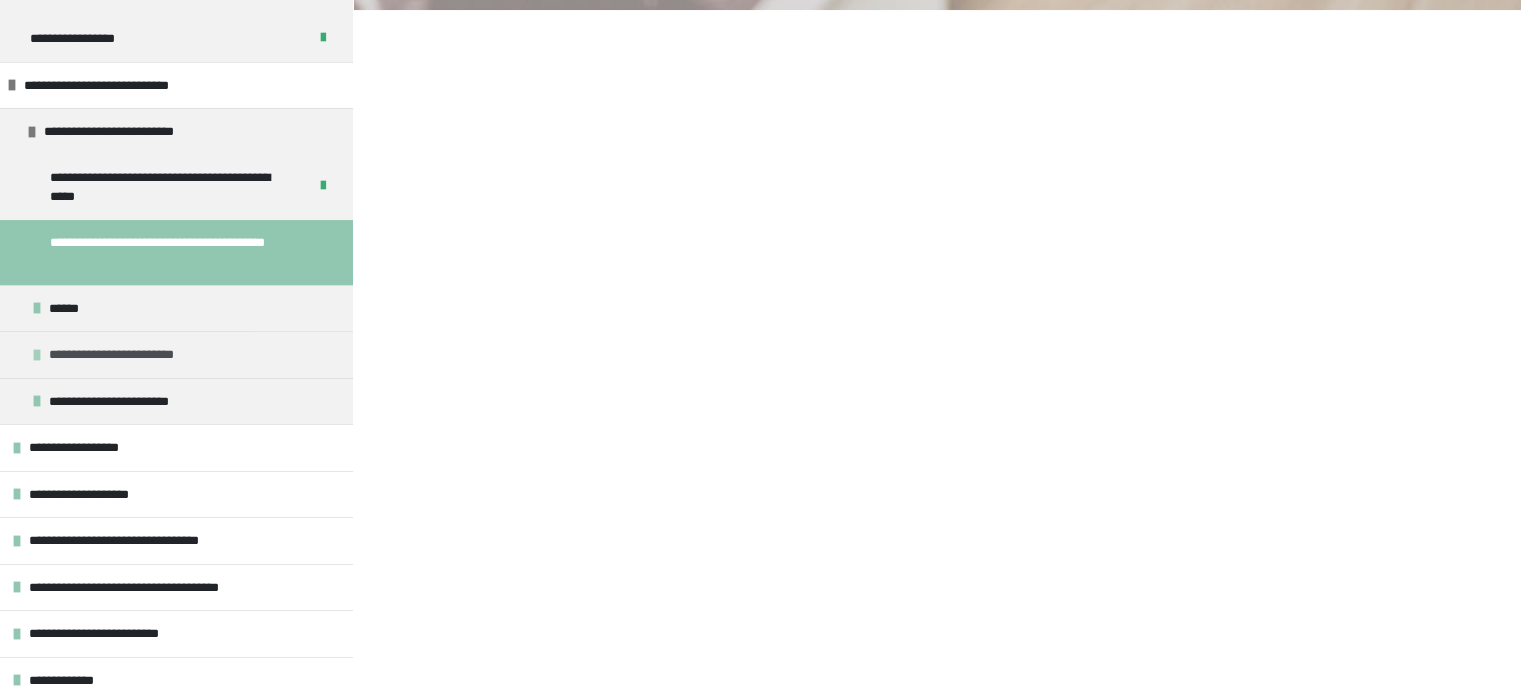 click at bounding box center (37, 355) 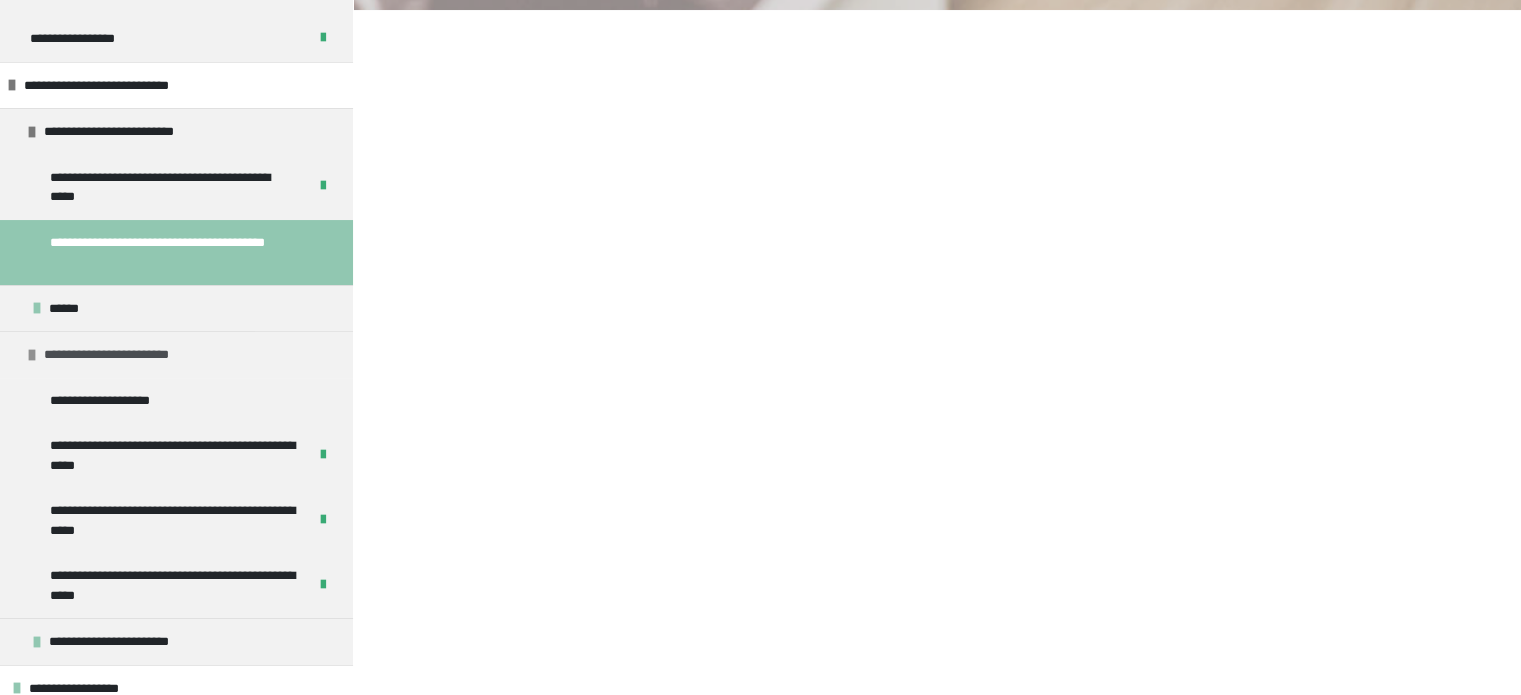 scroll, scrollTop: 400, scrollLeft: 0, axis: vertical 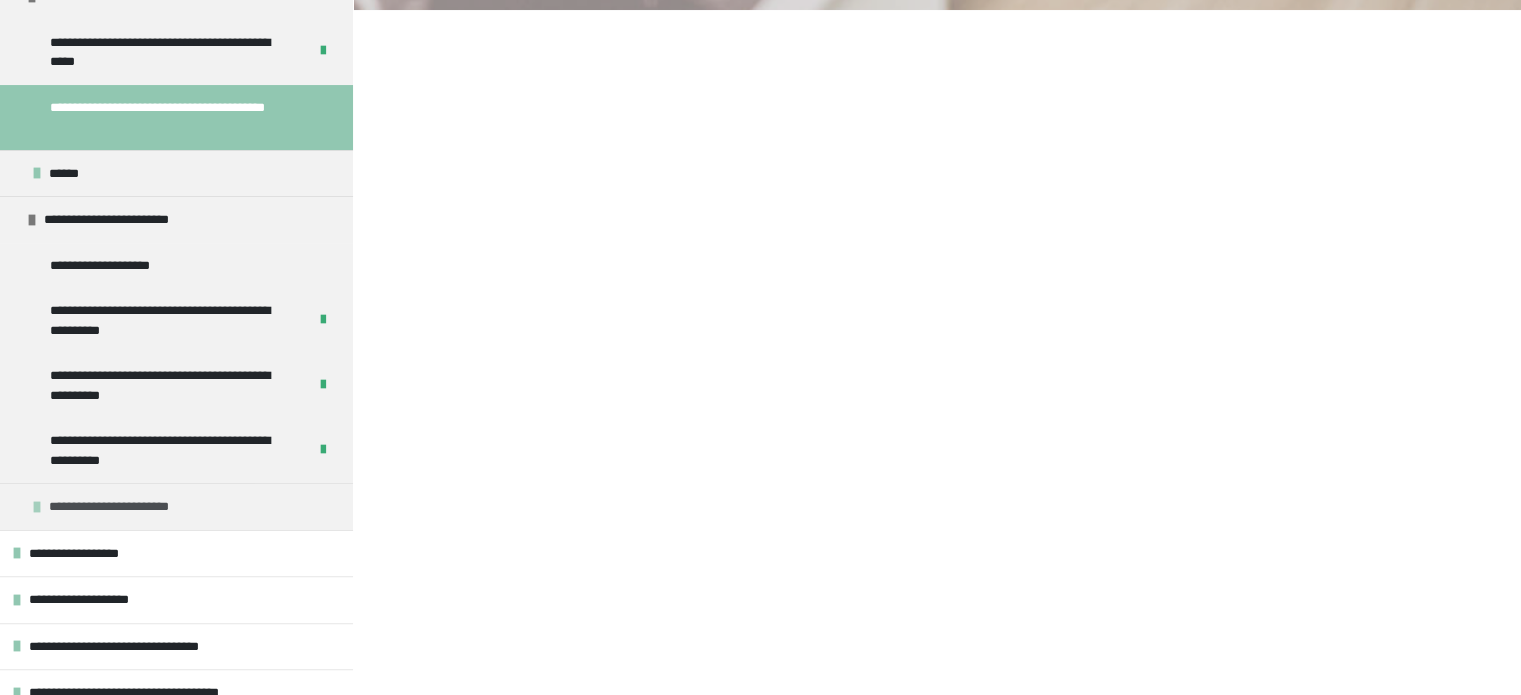 click on "**********" at bounding box center (131, 507) 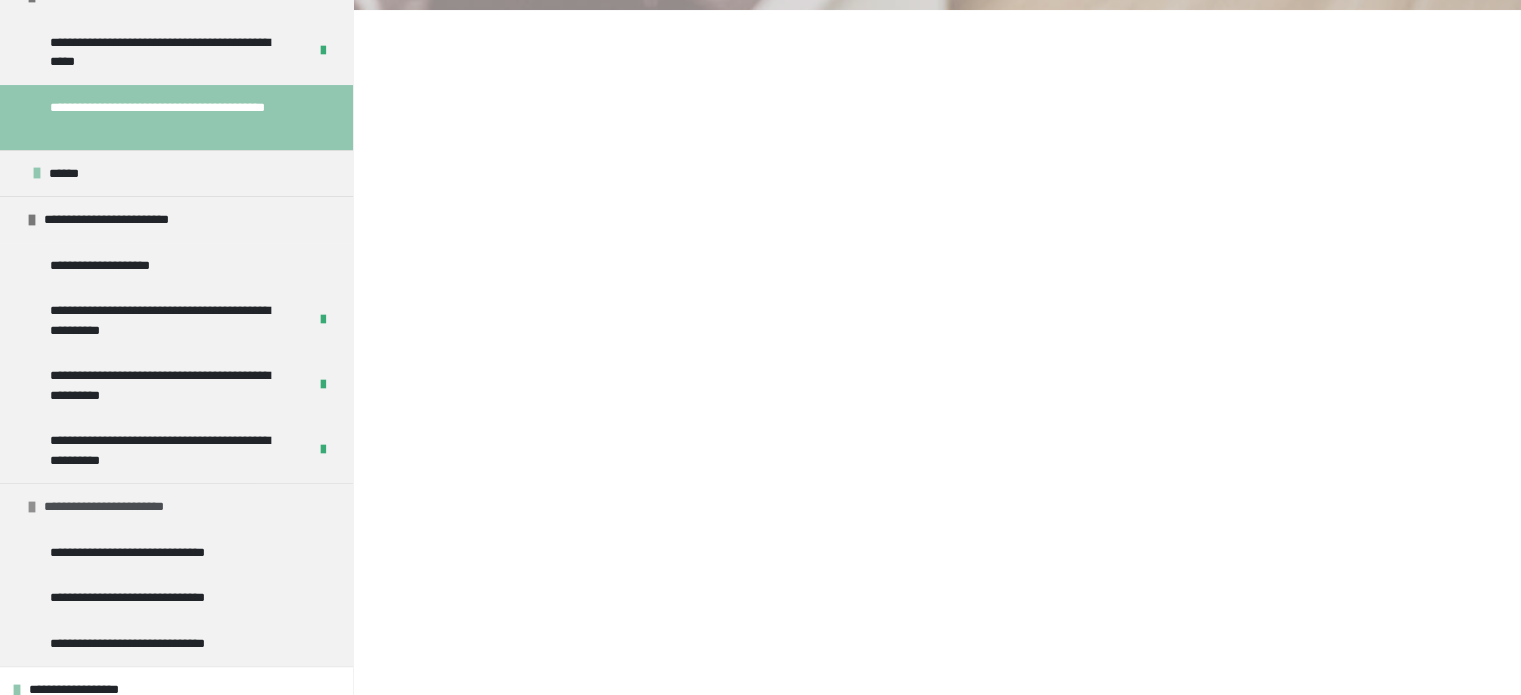 scroll, scrollTop: 500, scrollLeft: 0, axis: vertical 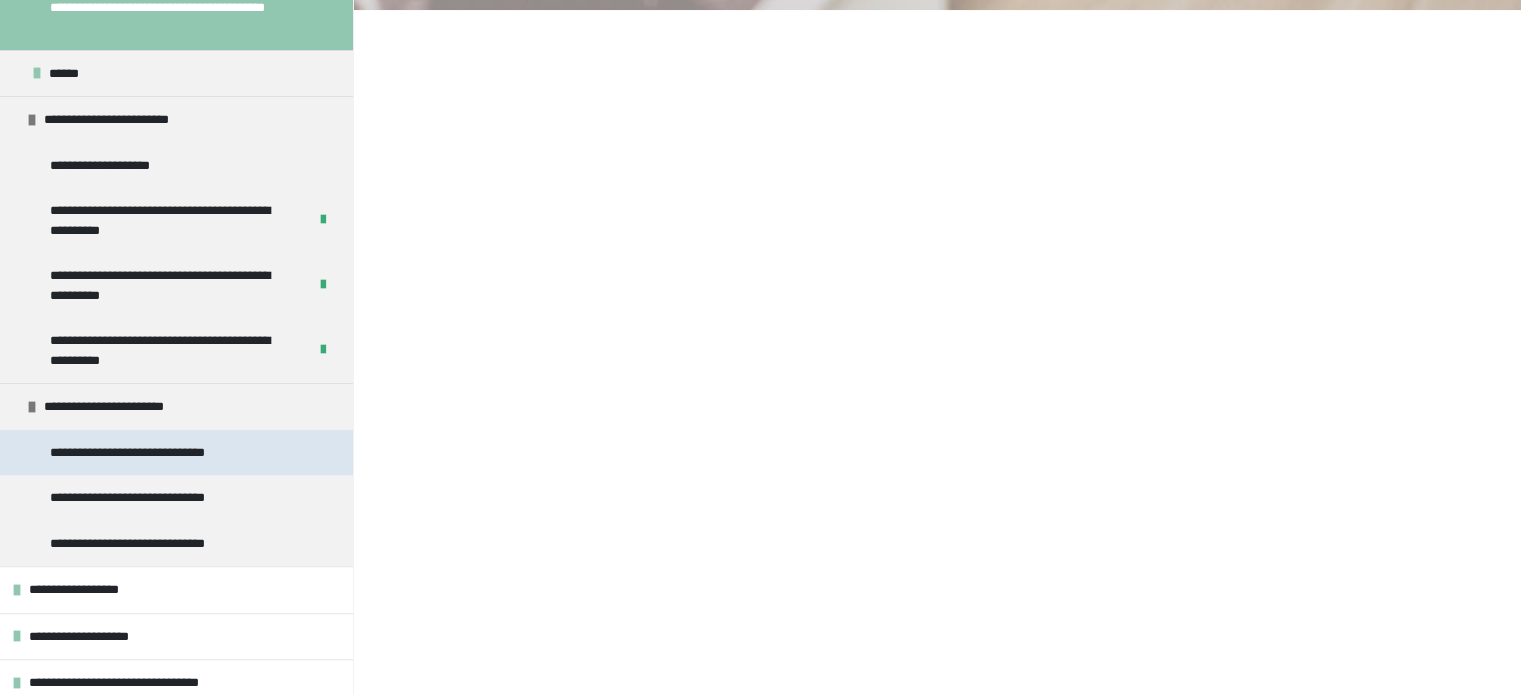 click on "**********" at bounding box center [148, 453] 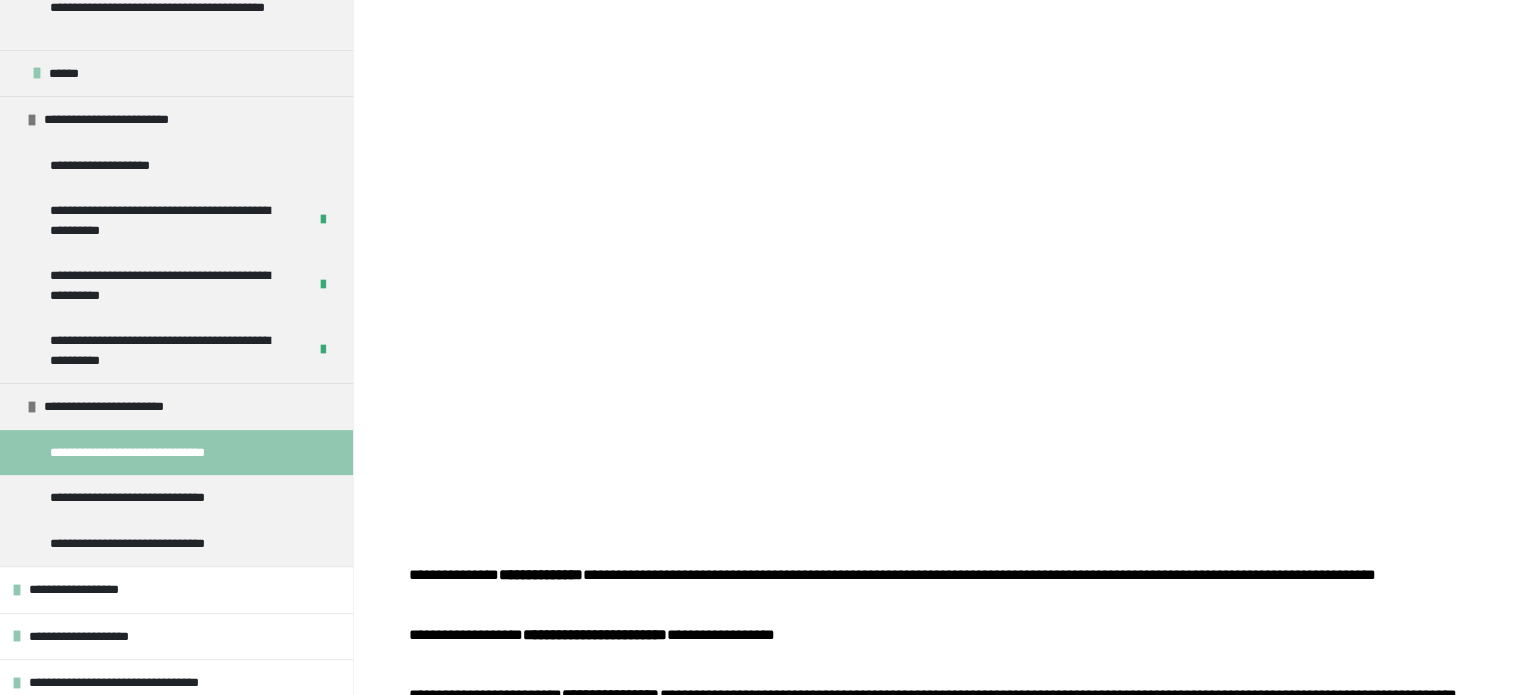 scroll, scrollTop: 670, scrollLeft: 0, axis: vertical 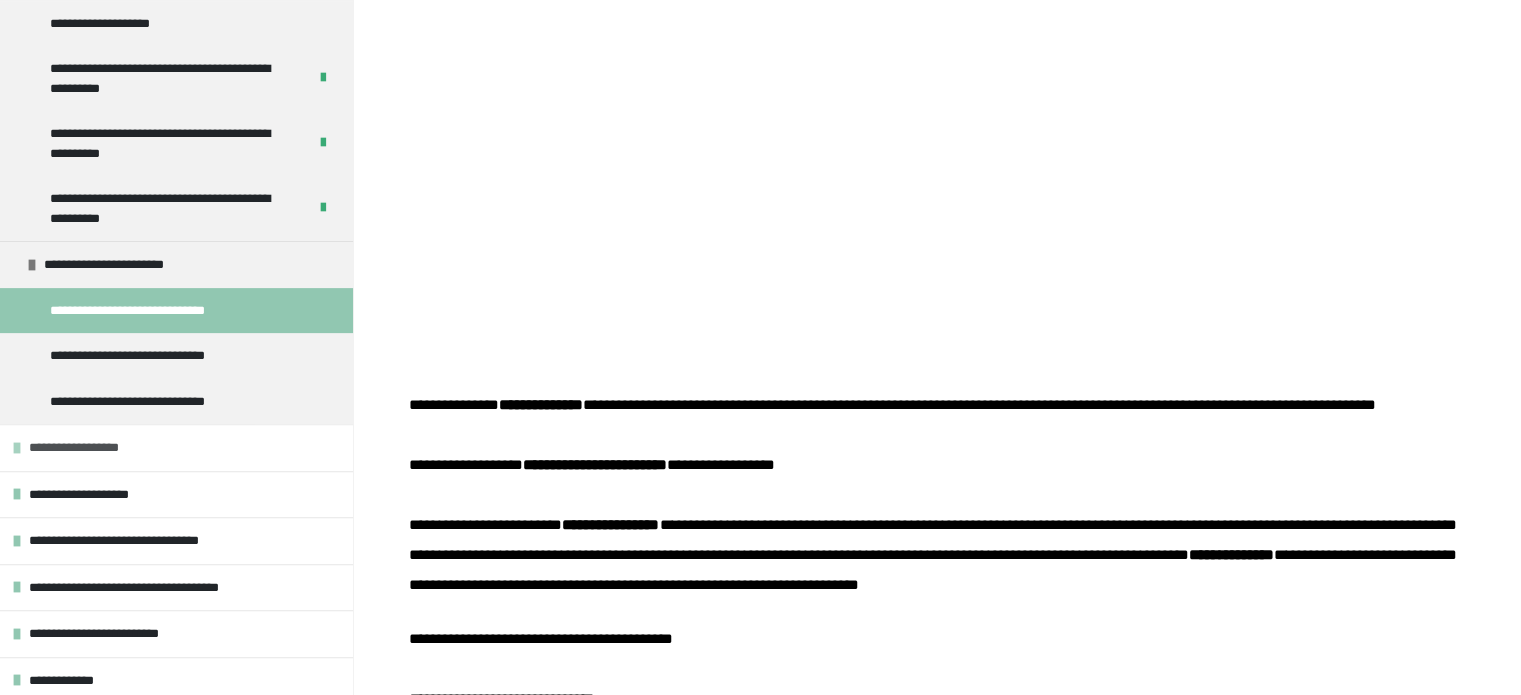 click at bounding box center [17, 448] 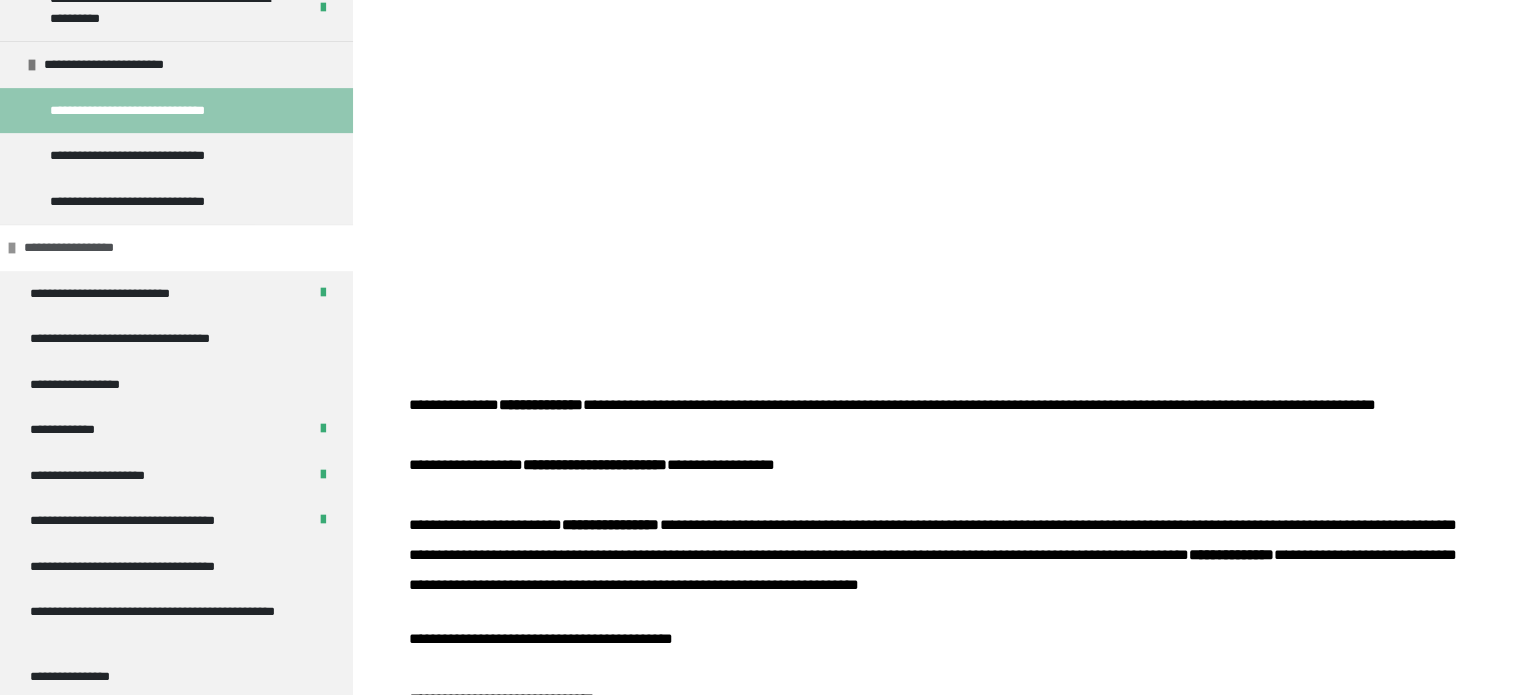 scroll, scrollTop: 942, scrollLeft: 0, axis: vertical 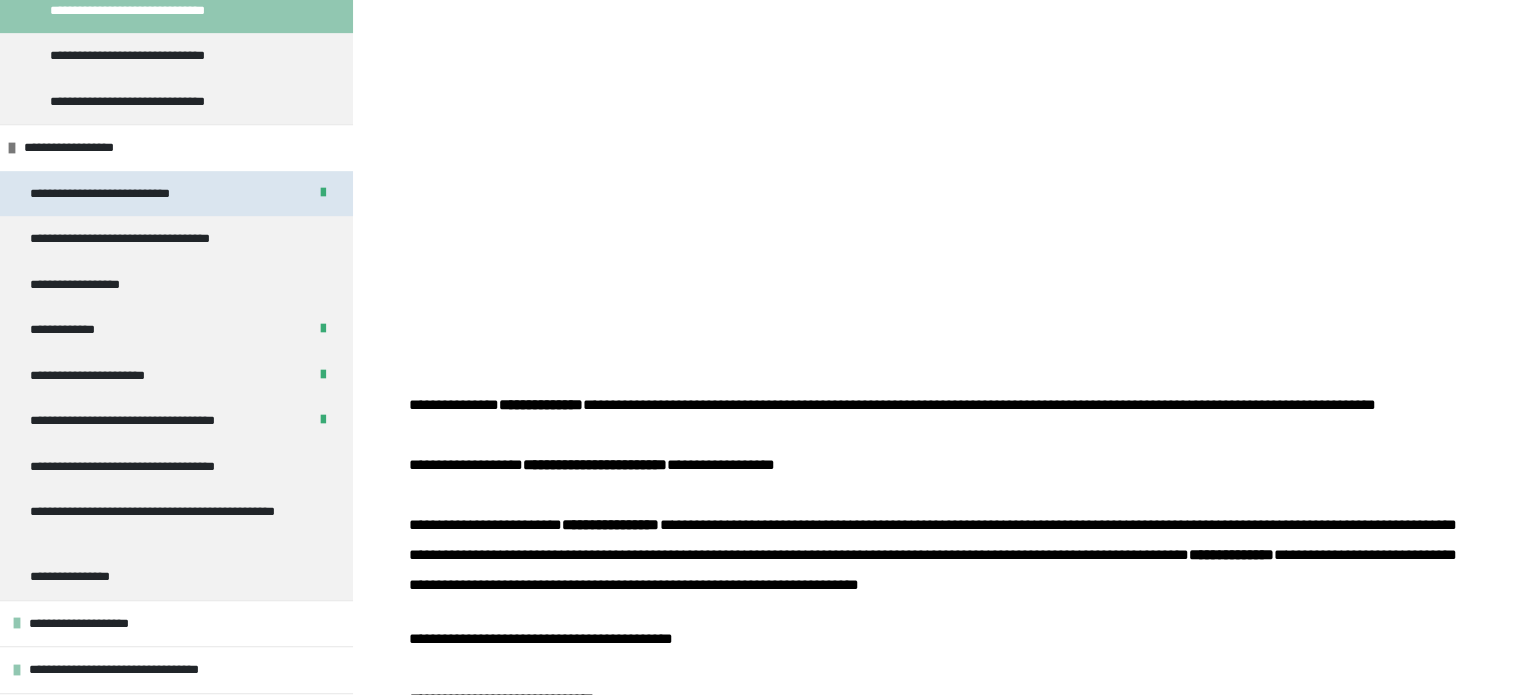 click on "**********" at bounding box center [122, 194] 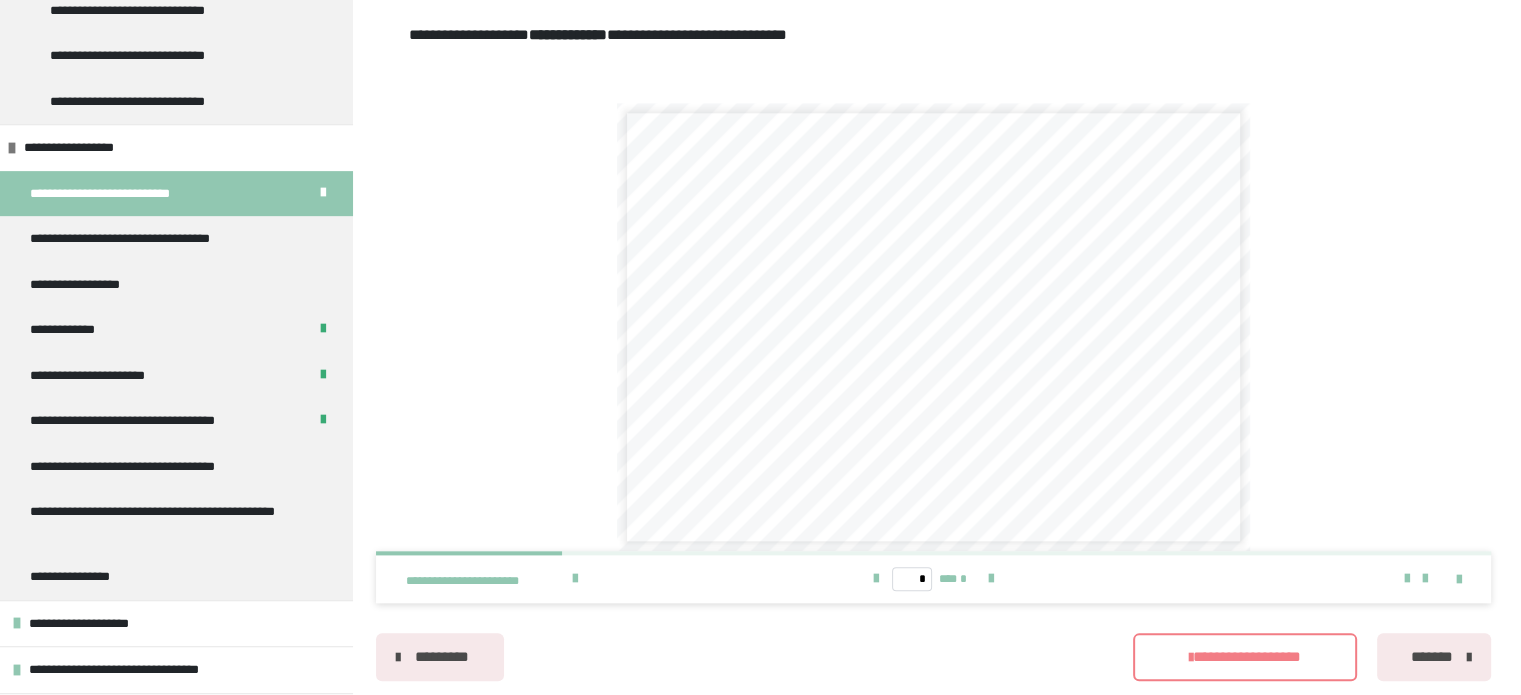 scroll, scrollTop: 2260, scrollLeft: 0, axis: vertical 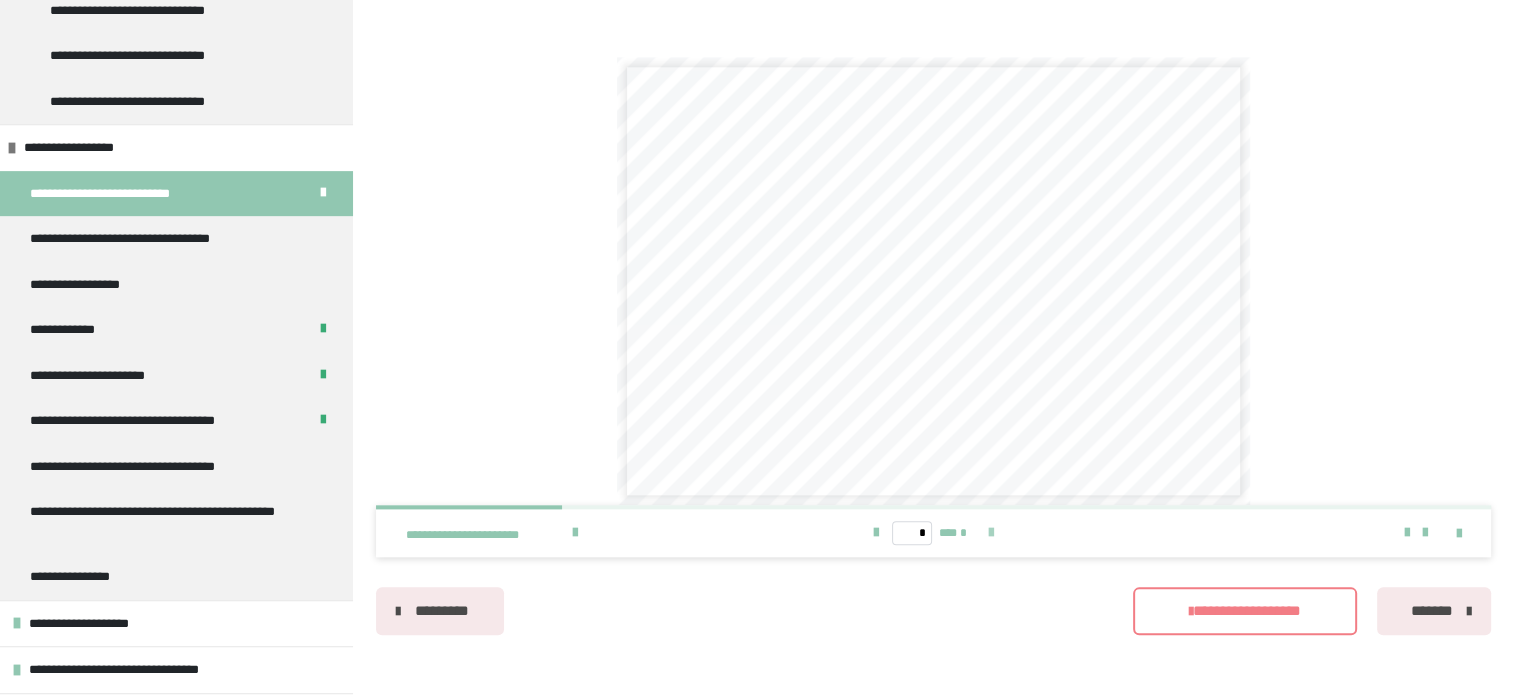 click at bounding box center (991, 533) 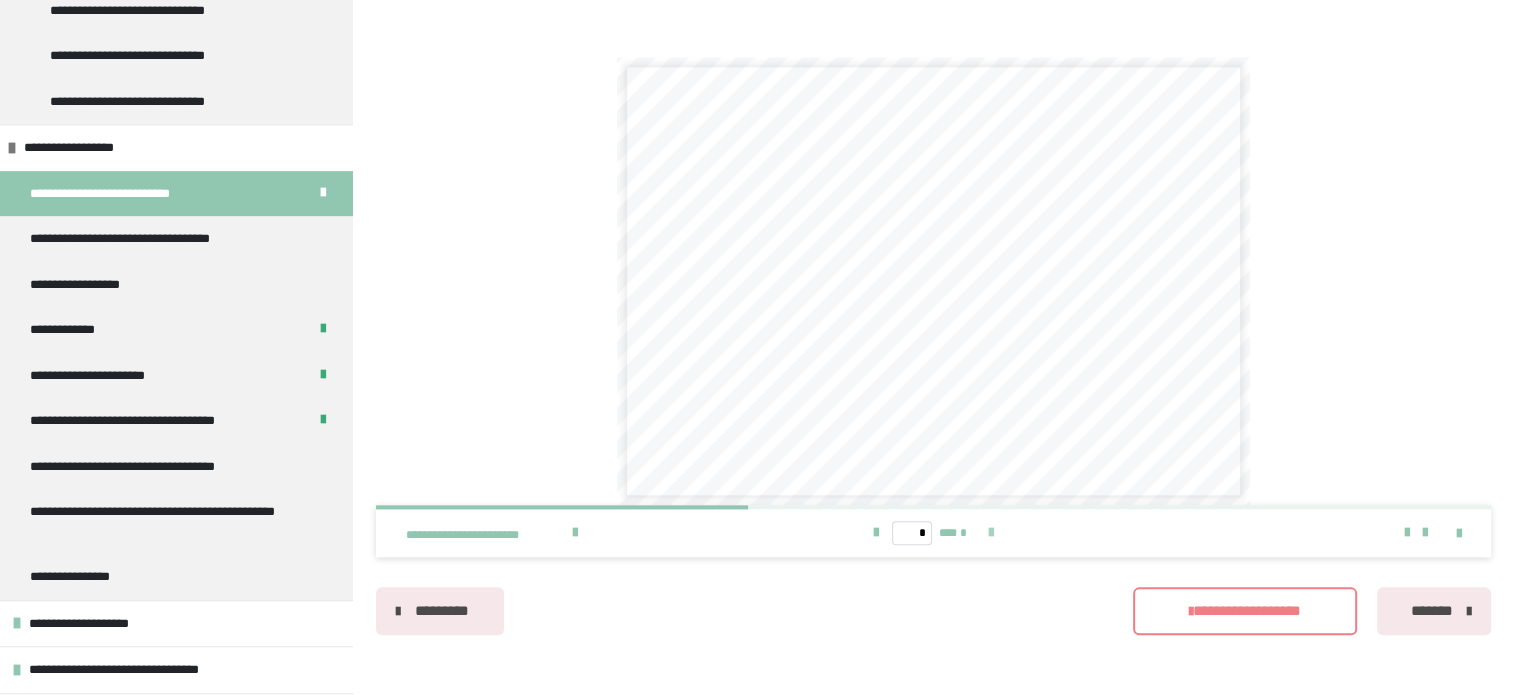 click at bounding box center (991, 533) 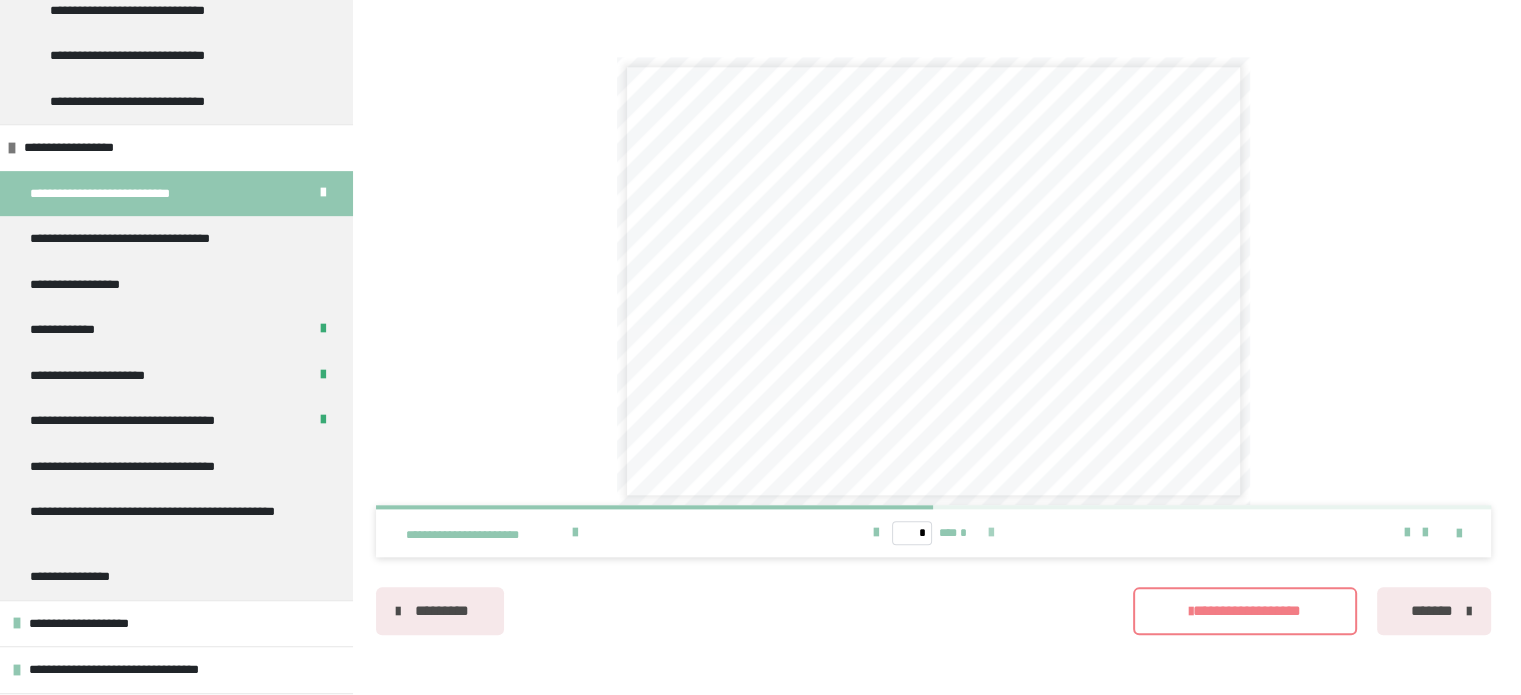 click at bounding box center [991, 533] 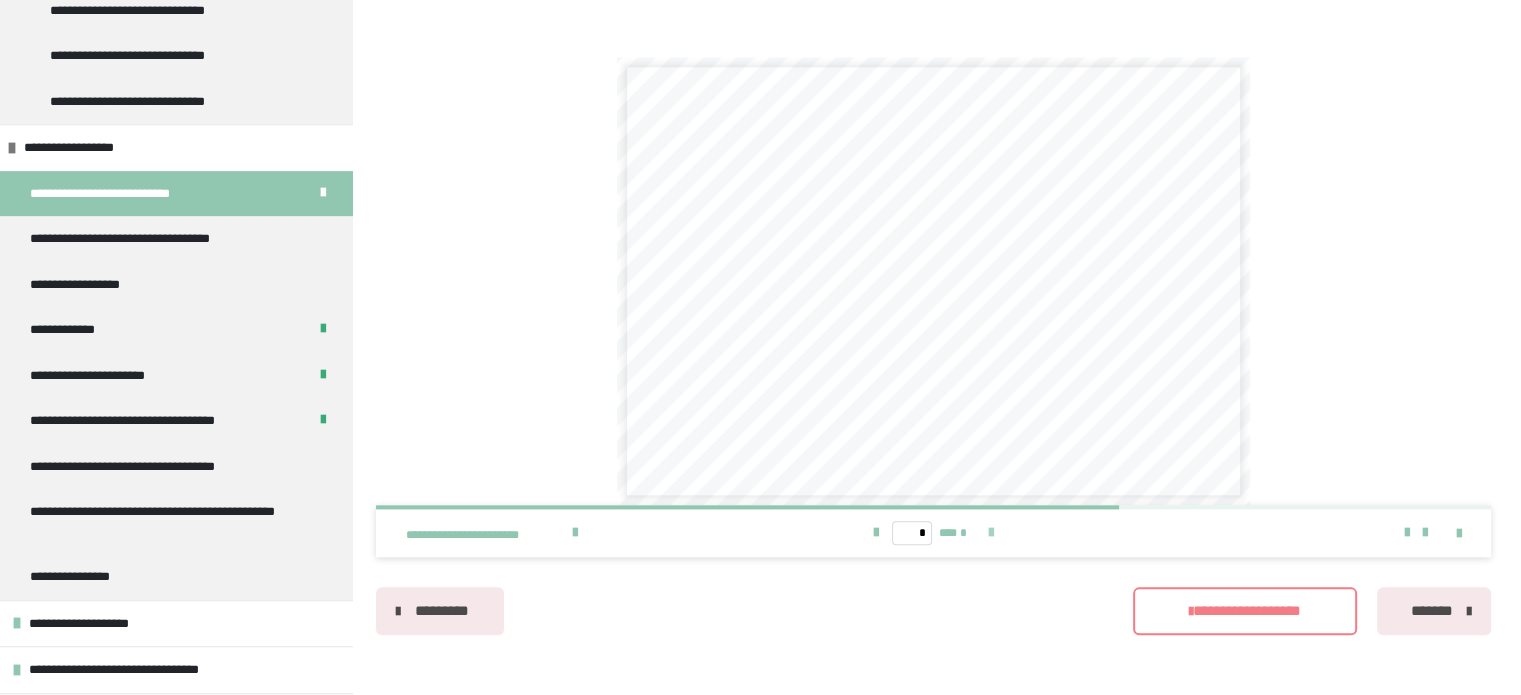 click at bounding box center [991, 533] 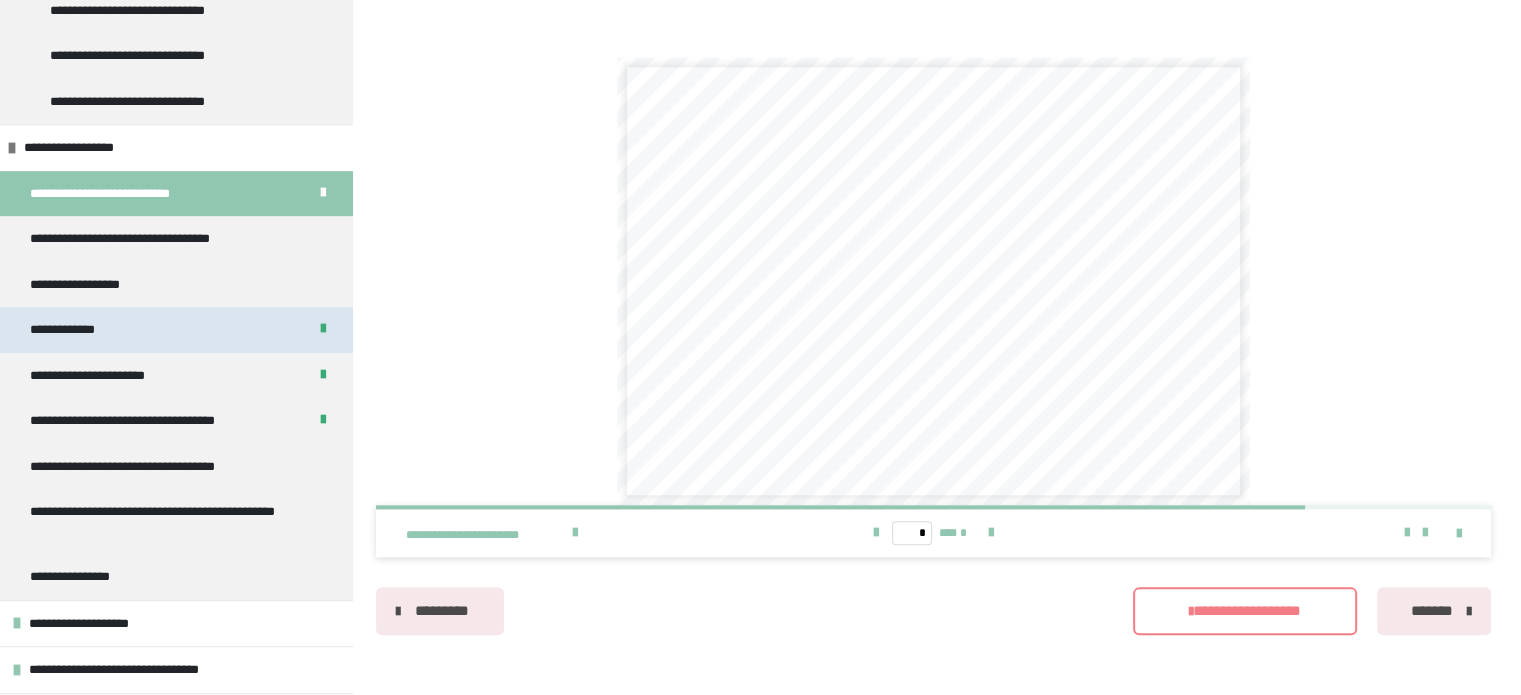 click on "**********" at bounding box center (176, 330) 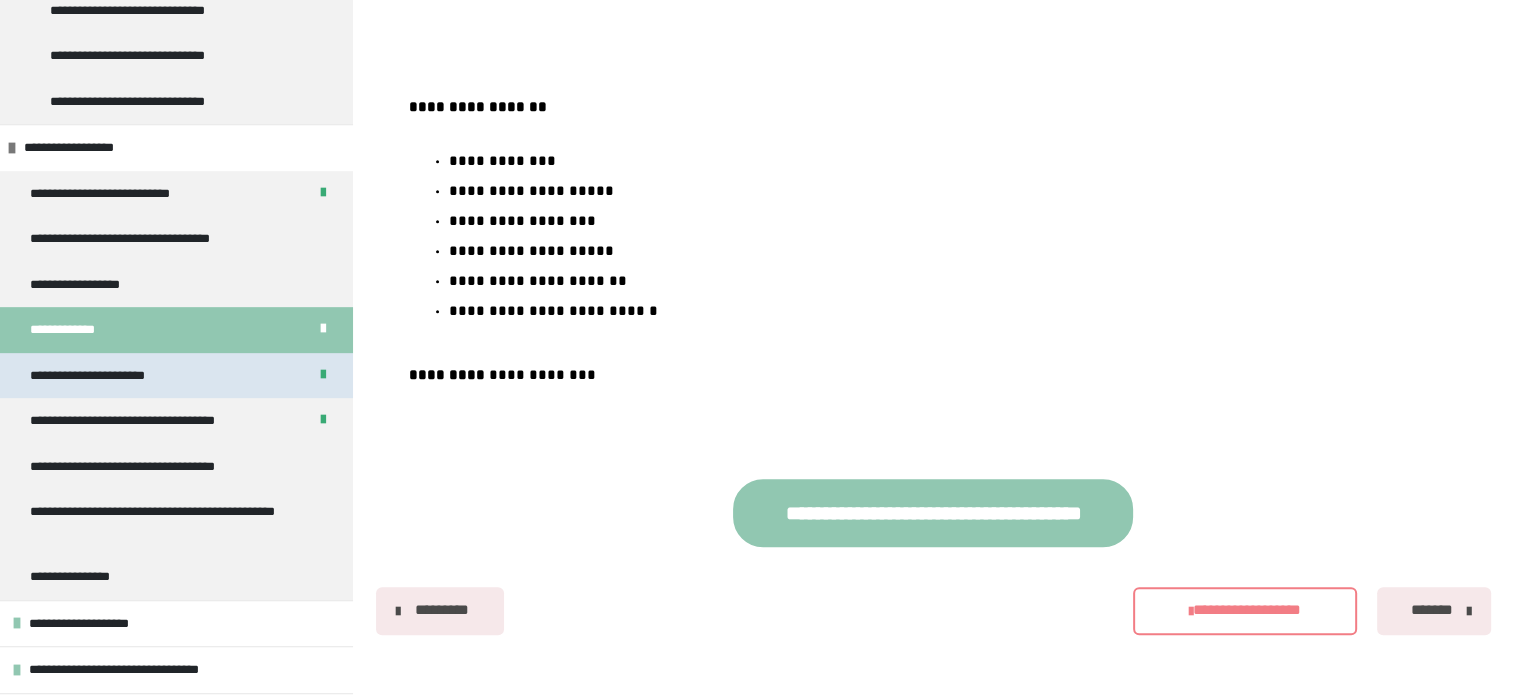 scroll, scrollTop: 1427, scrollLeft: 0, axis: vertical 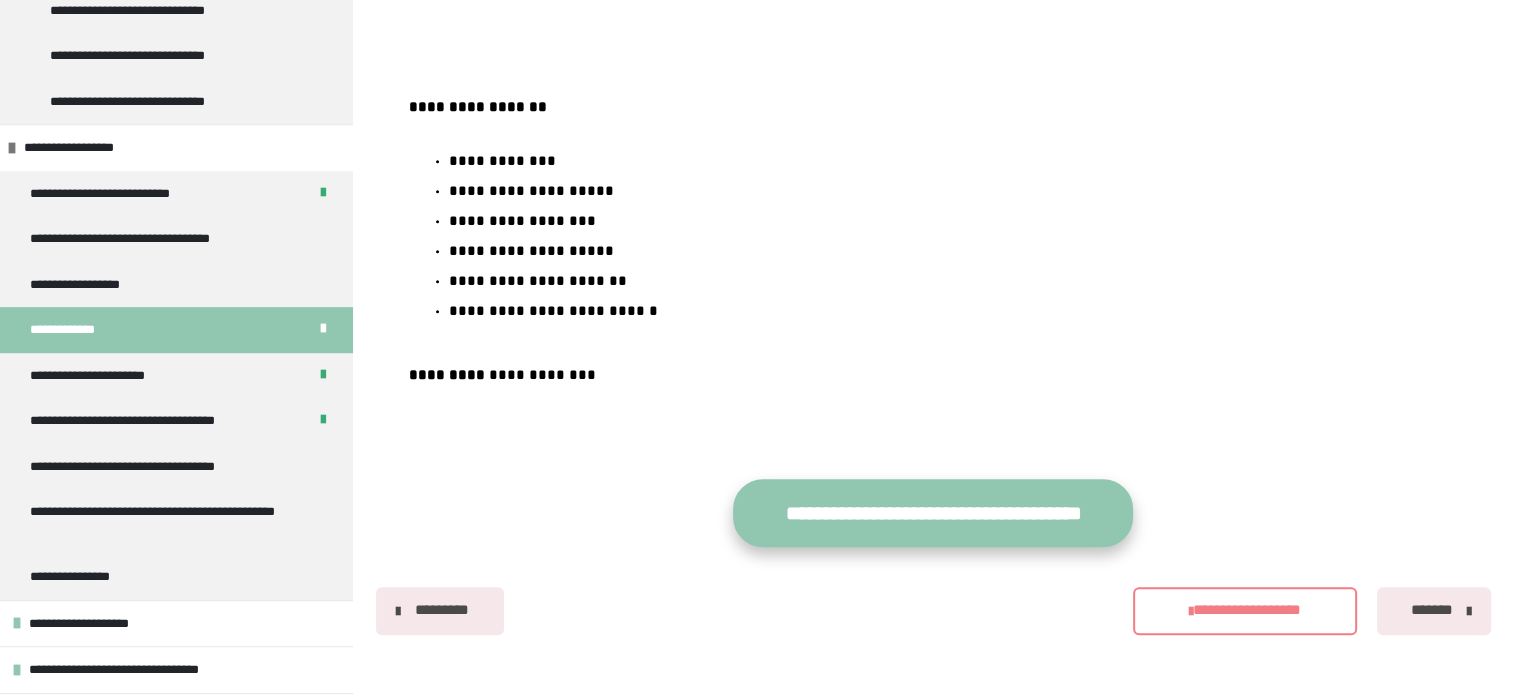 click on "**********" at bounding box center (933, 512) 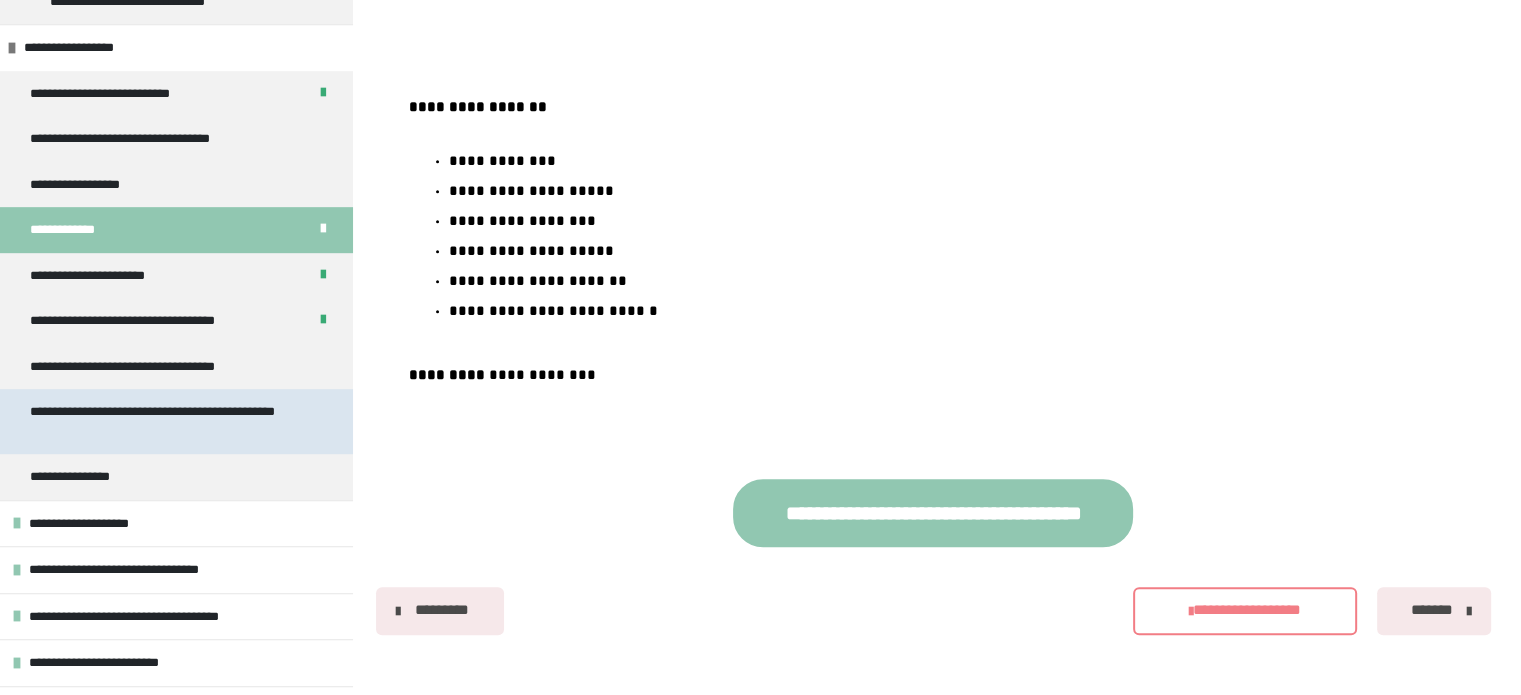 scroll, scrollTop: 1072, scrollLeft: 0, axis: vertical 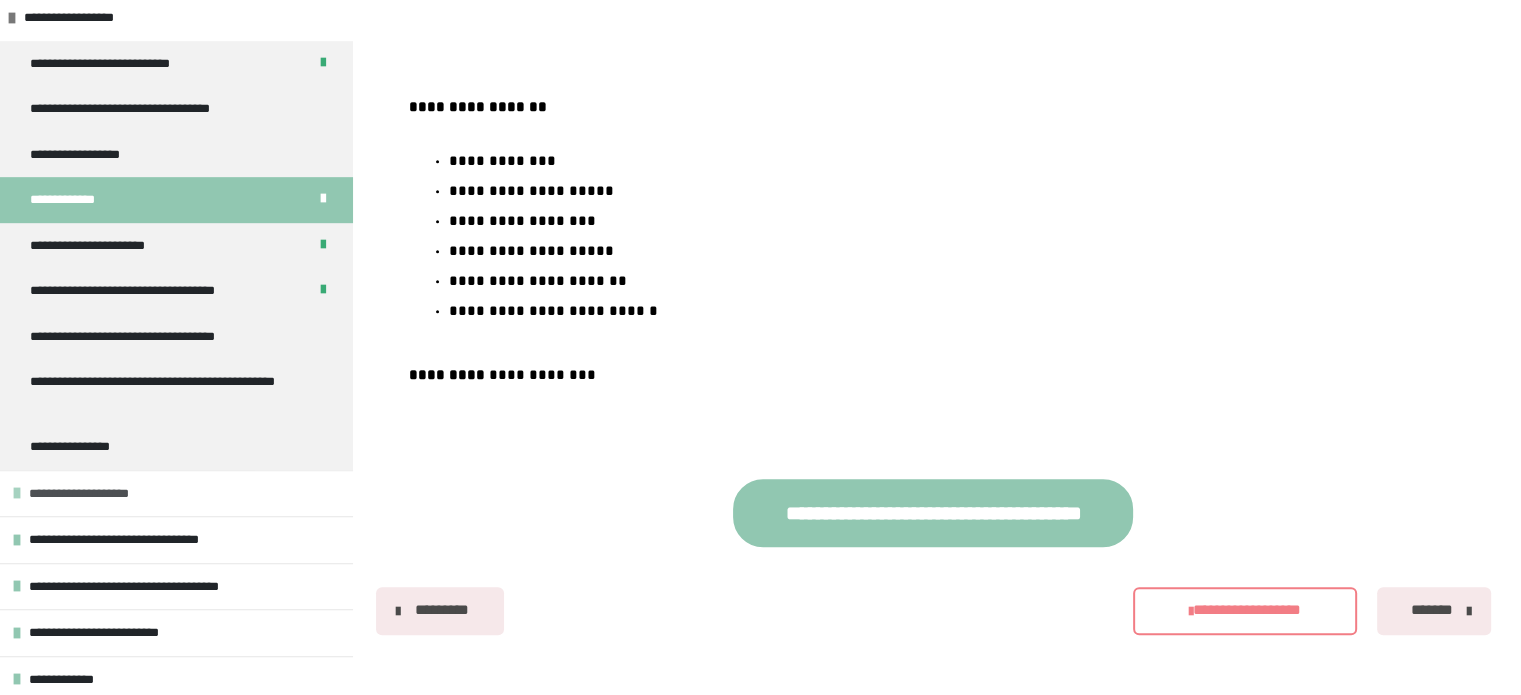 click at bounding box center [17, 493] 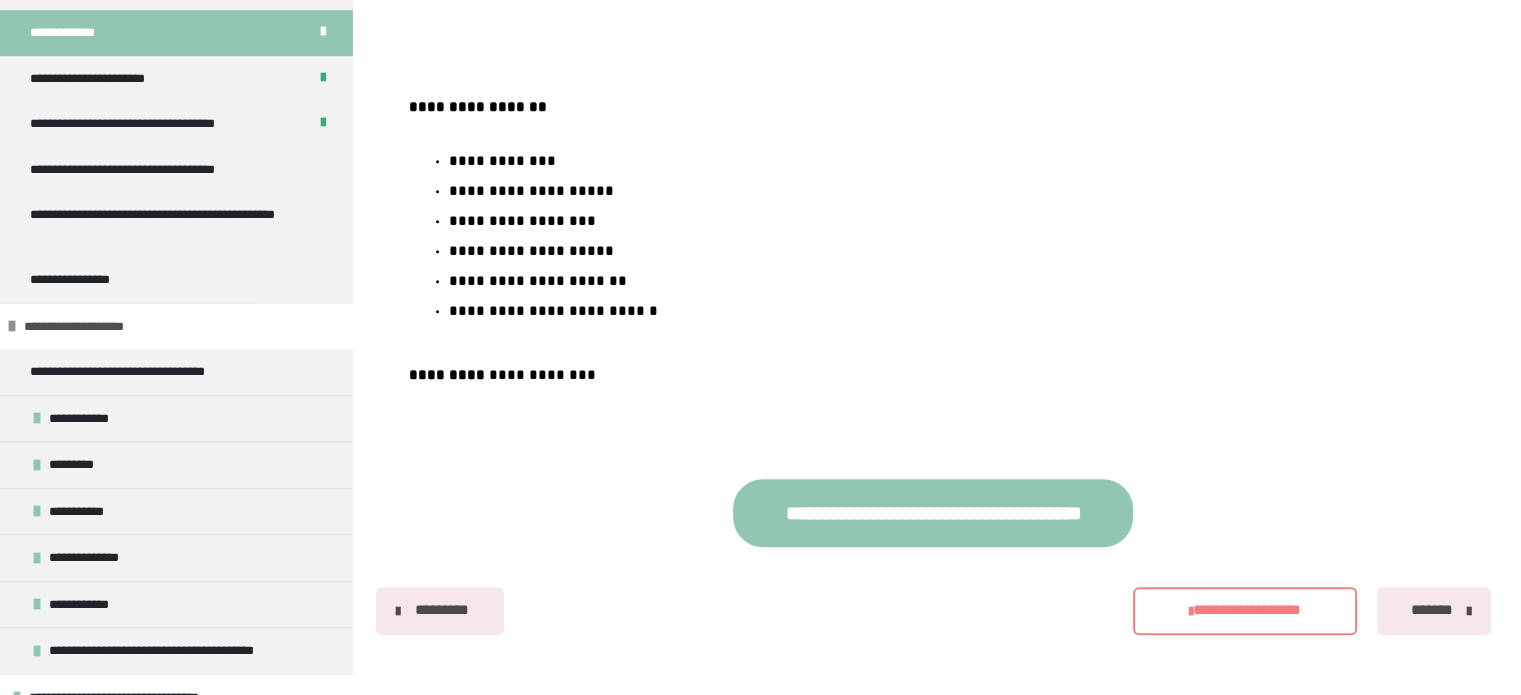 scroll, scrollTop: 1272, scrollLeft: 0, axis: vertical 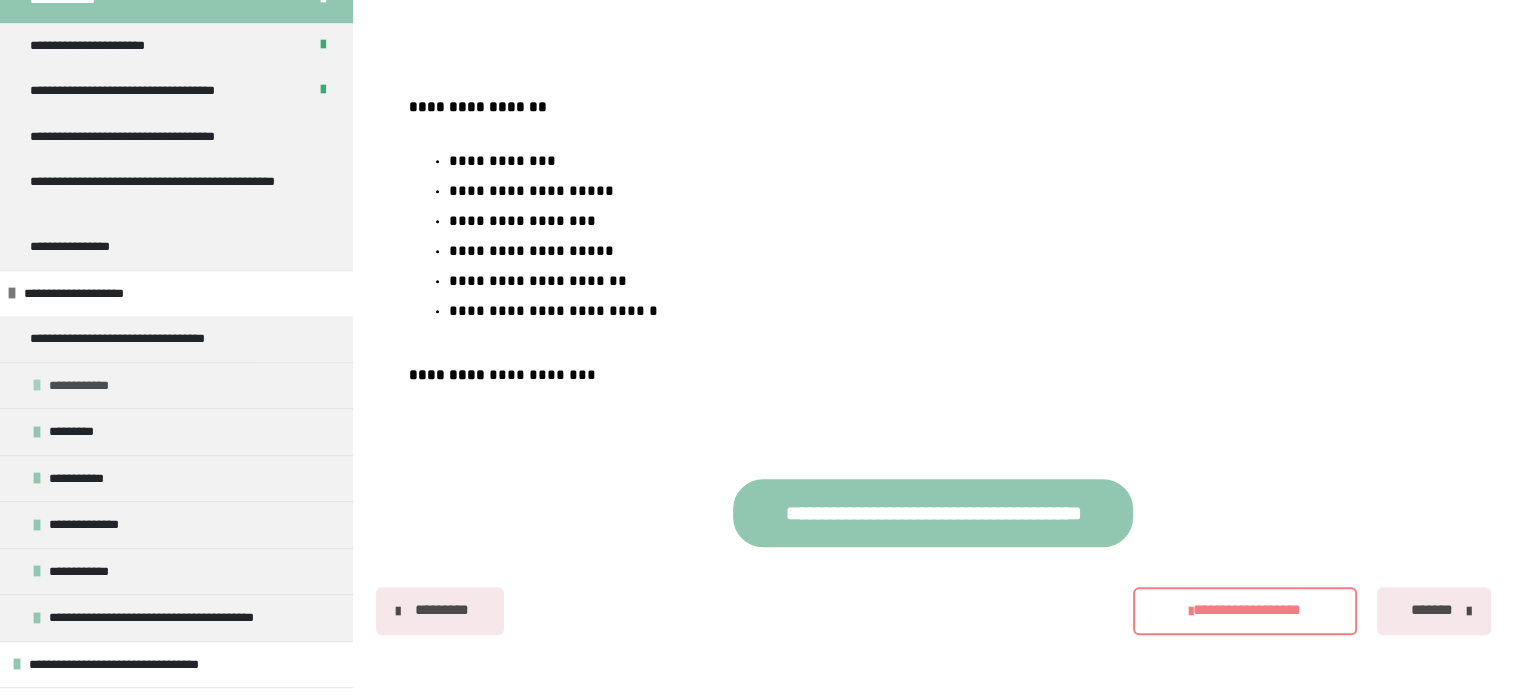 click at bounding box center [37, 385] 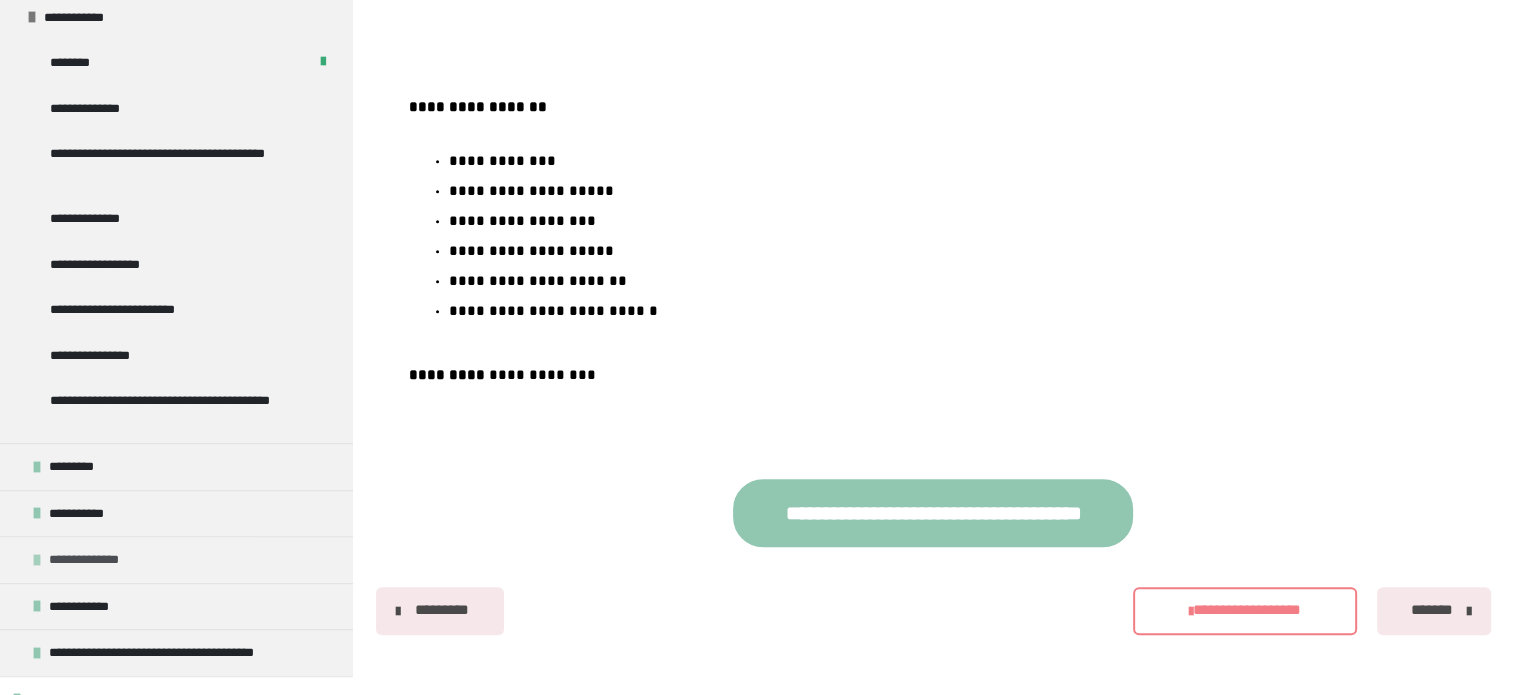 scroll, scrollTop: 1672, scrollLeft: 0, axis: vertical 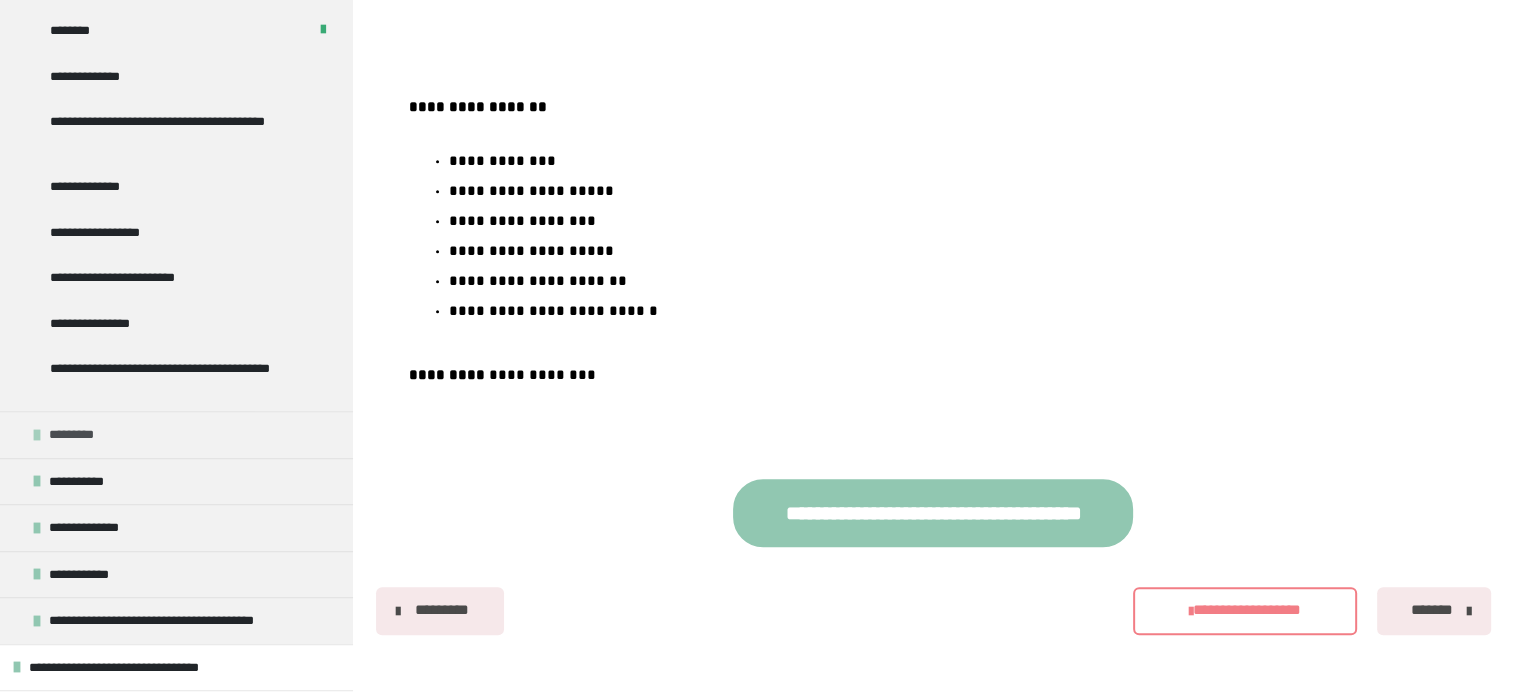 click at bounding box center [37, 435] 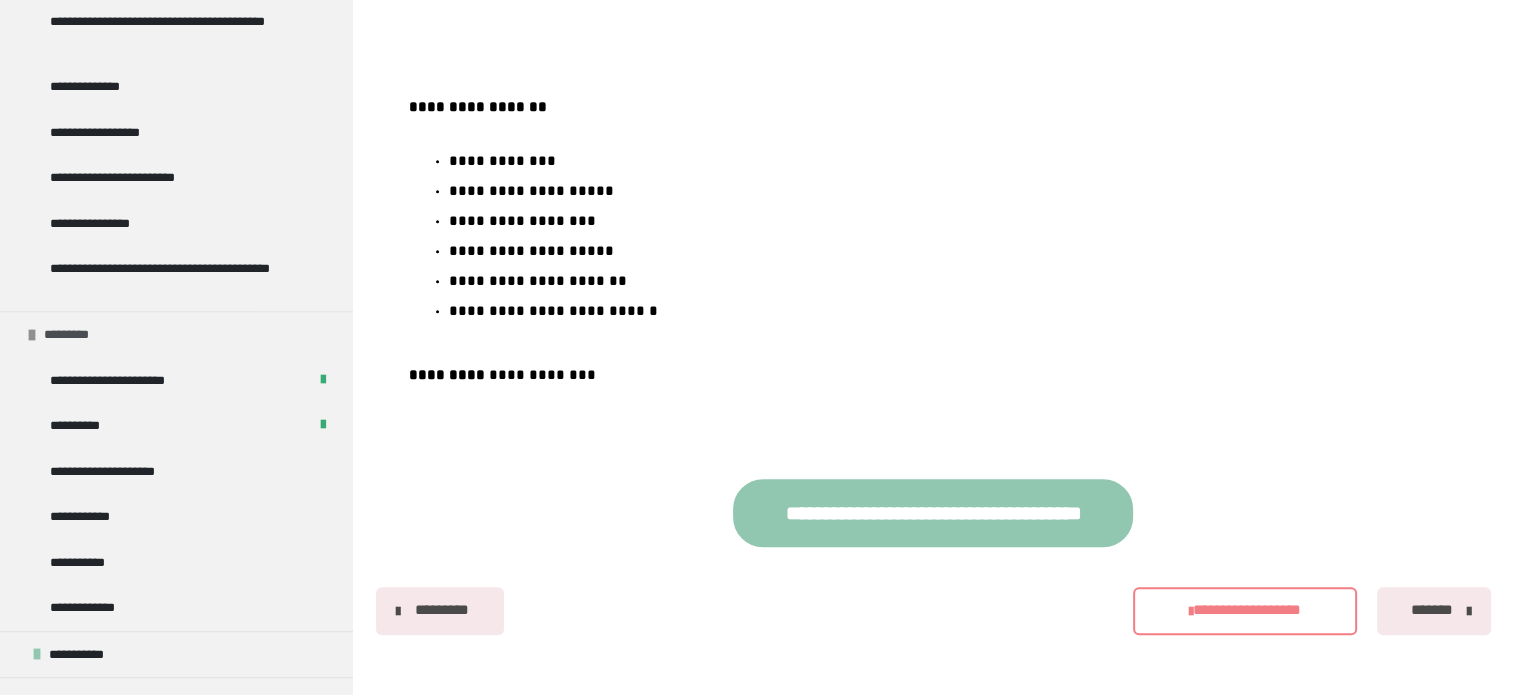 scroll, scrollTop: 1872, scrollLeft: 0, axis: vertical 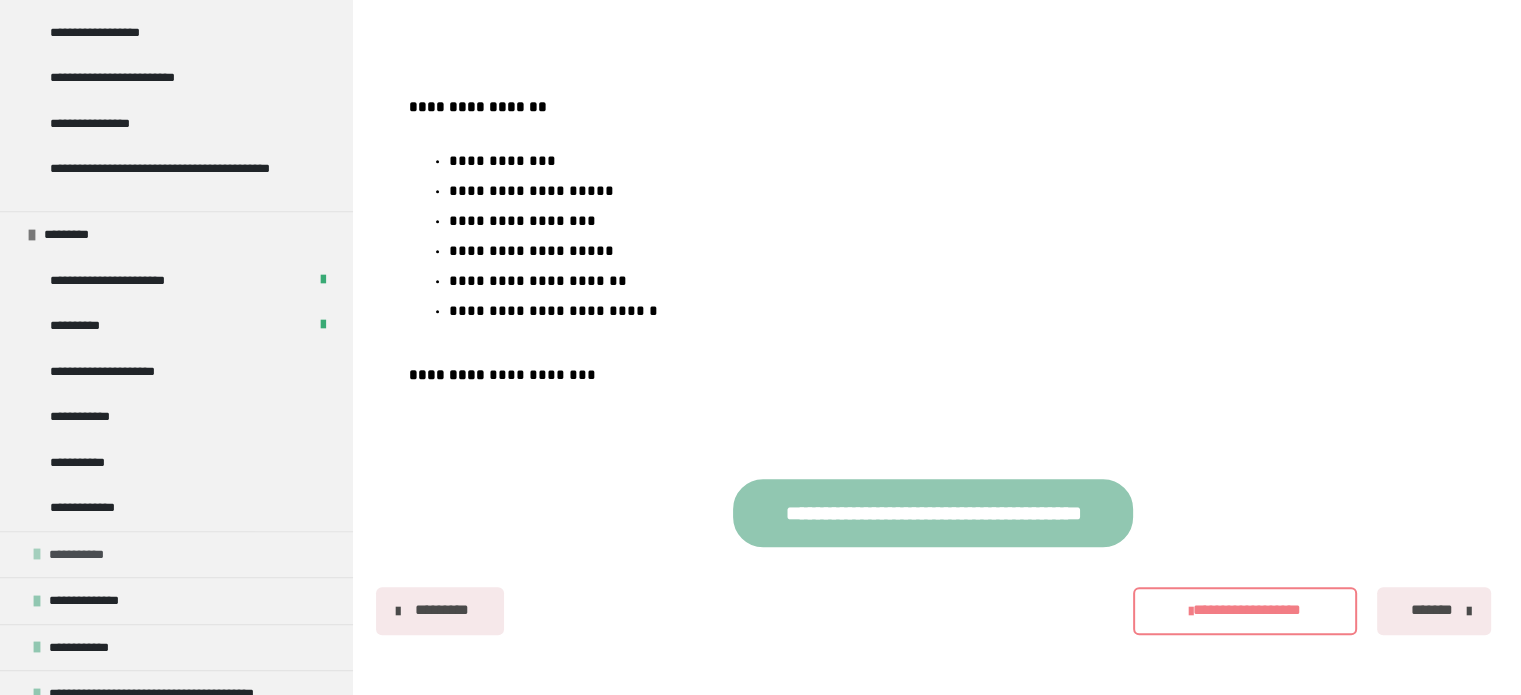 click on "**********" at bounding box center [176, 554] 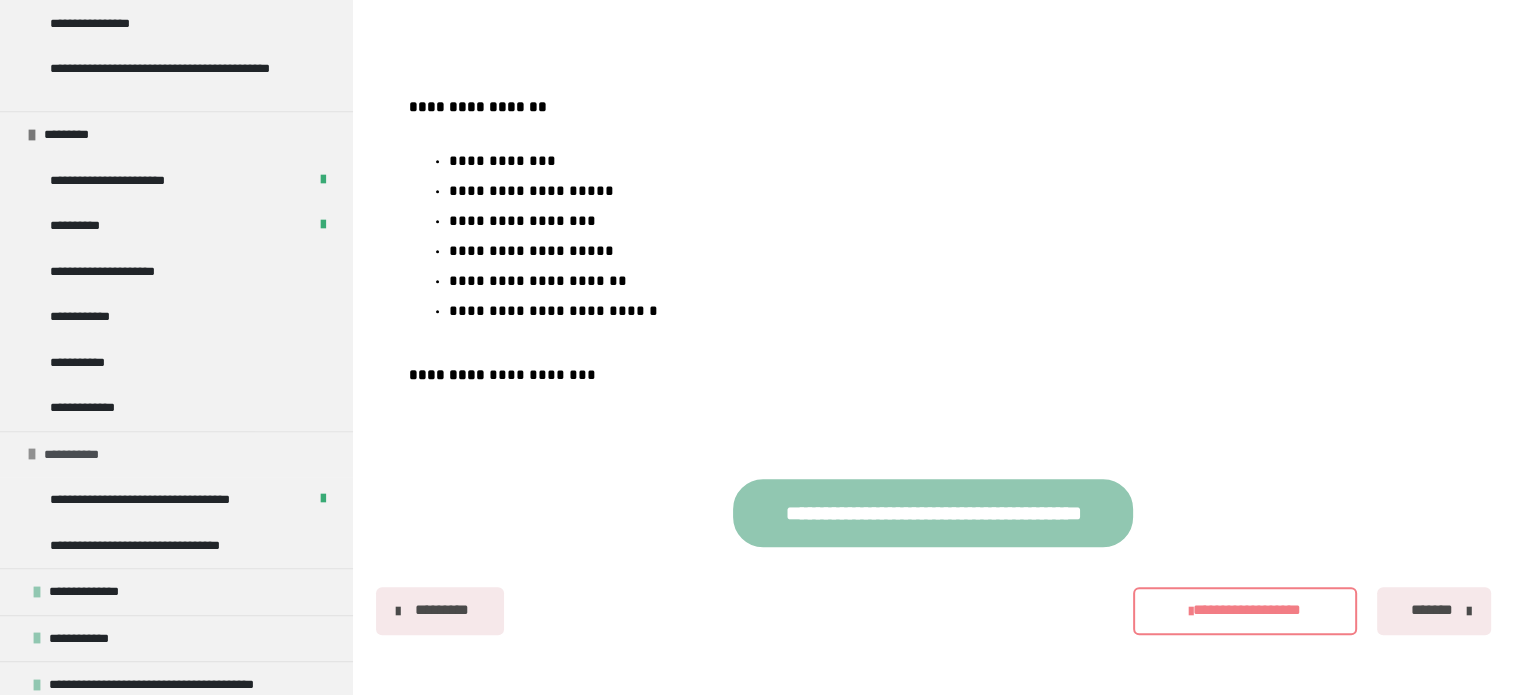 scroll, scrollTop: 2072, scrollLeft: 0, axis: vertical 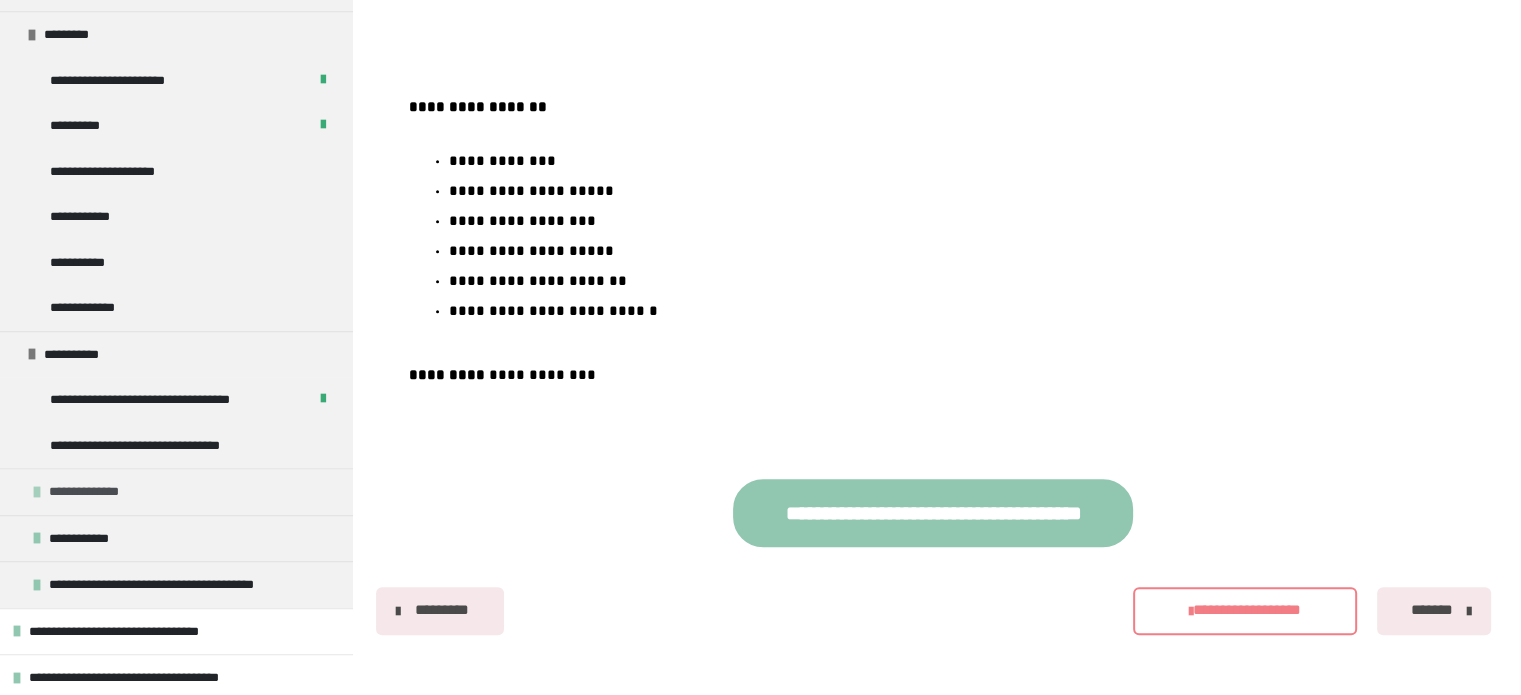 click on "**********" at bounding box center (93, 492) 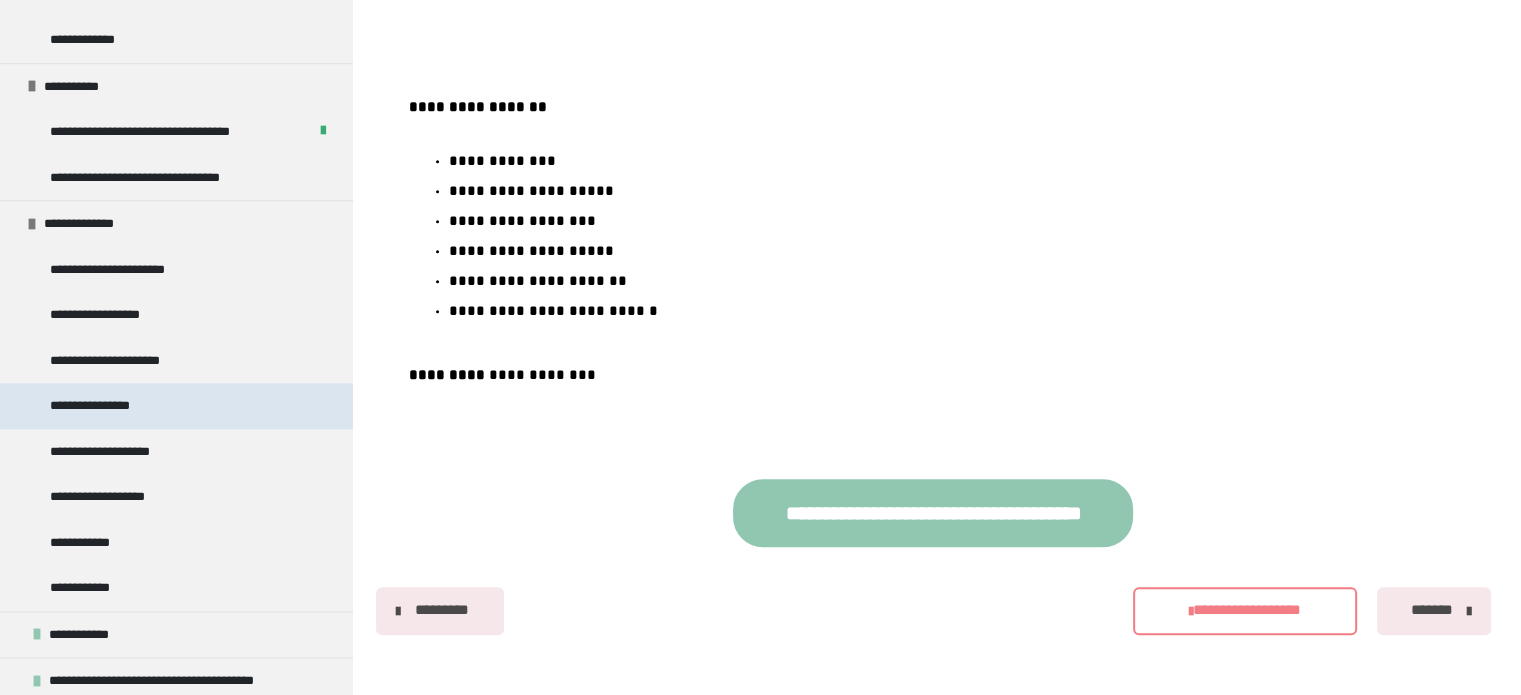 scroll, scrollTop: 2372, scrollLeft: 0, axis: vertical 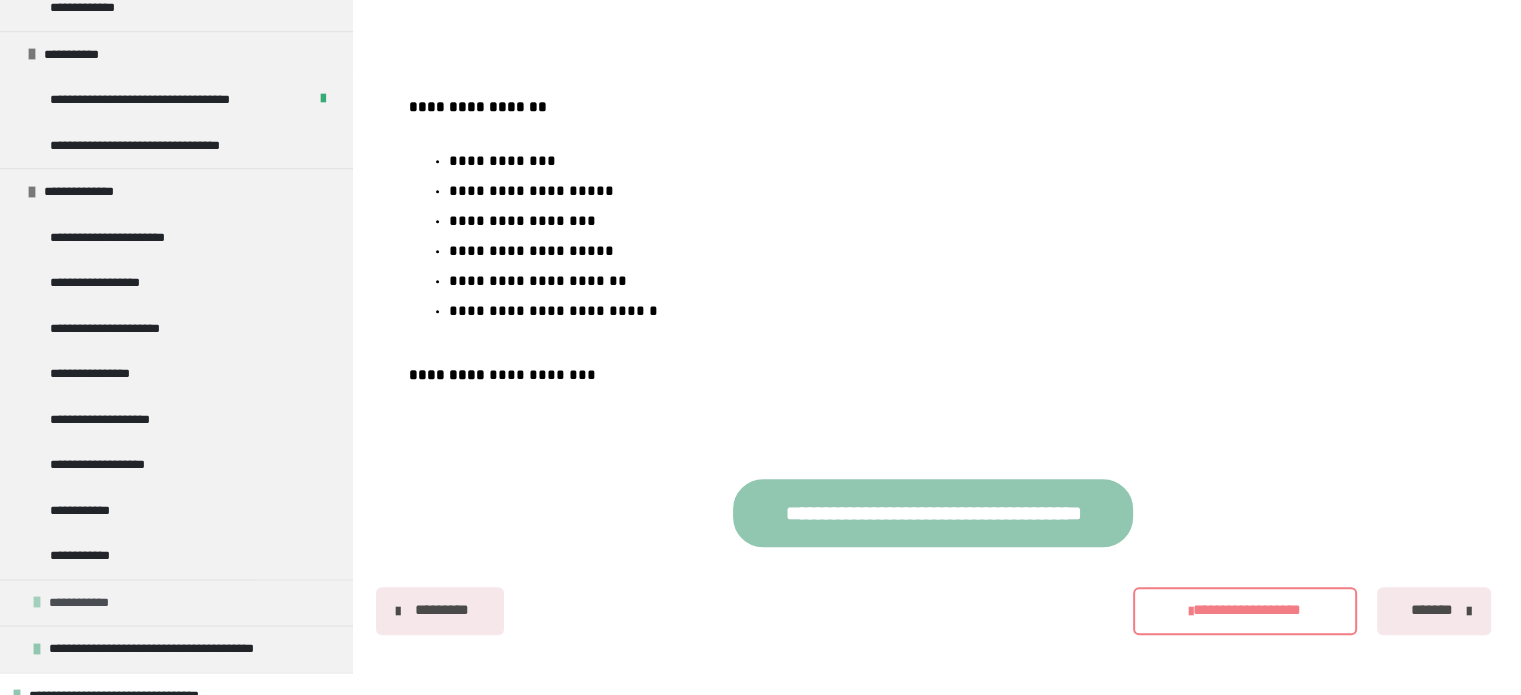 click on "**********" at bounding box center (89, 603) 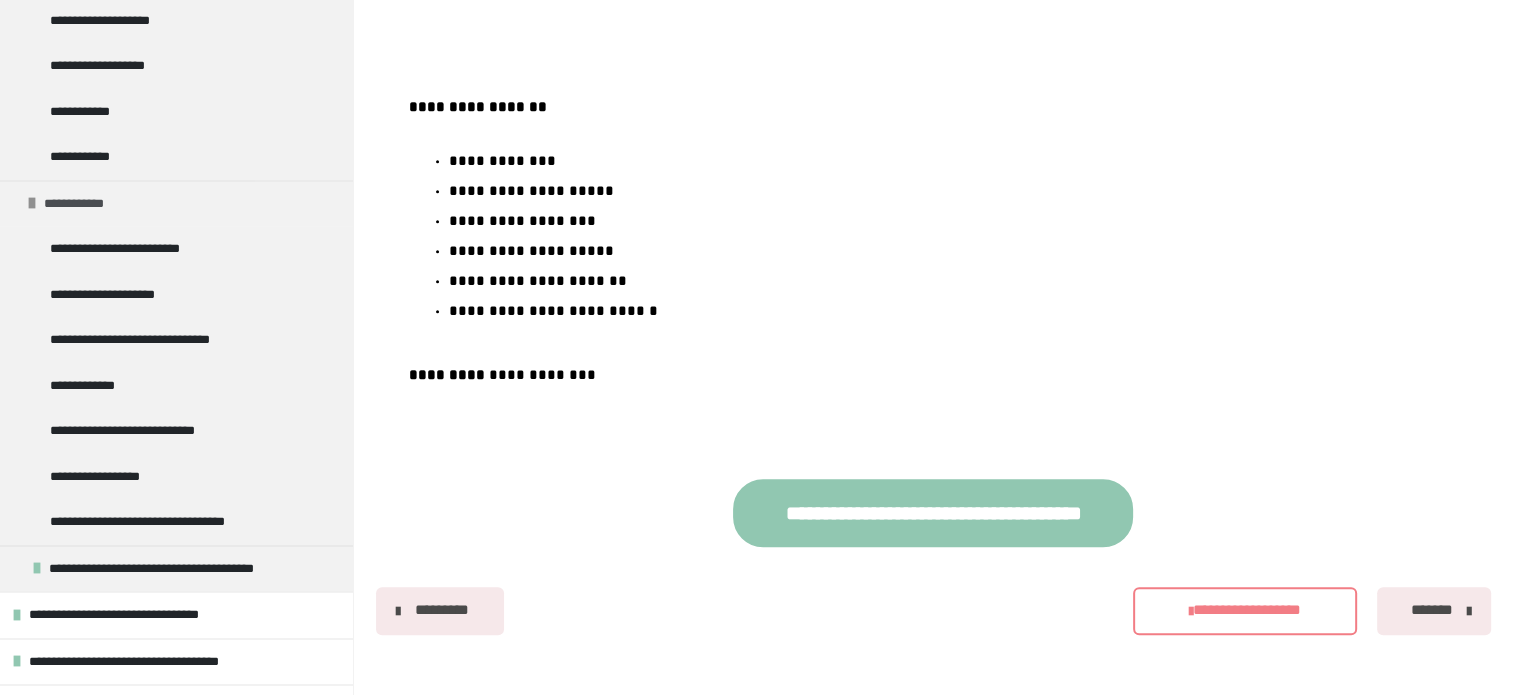 scroll, scrollTop: 2772, scrollLeft: 0, axis: vertical 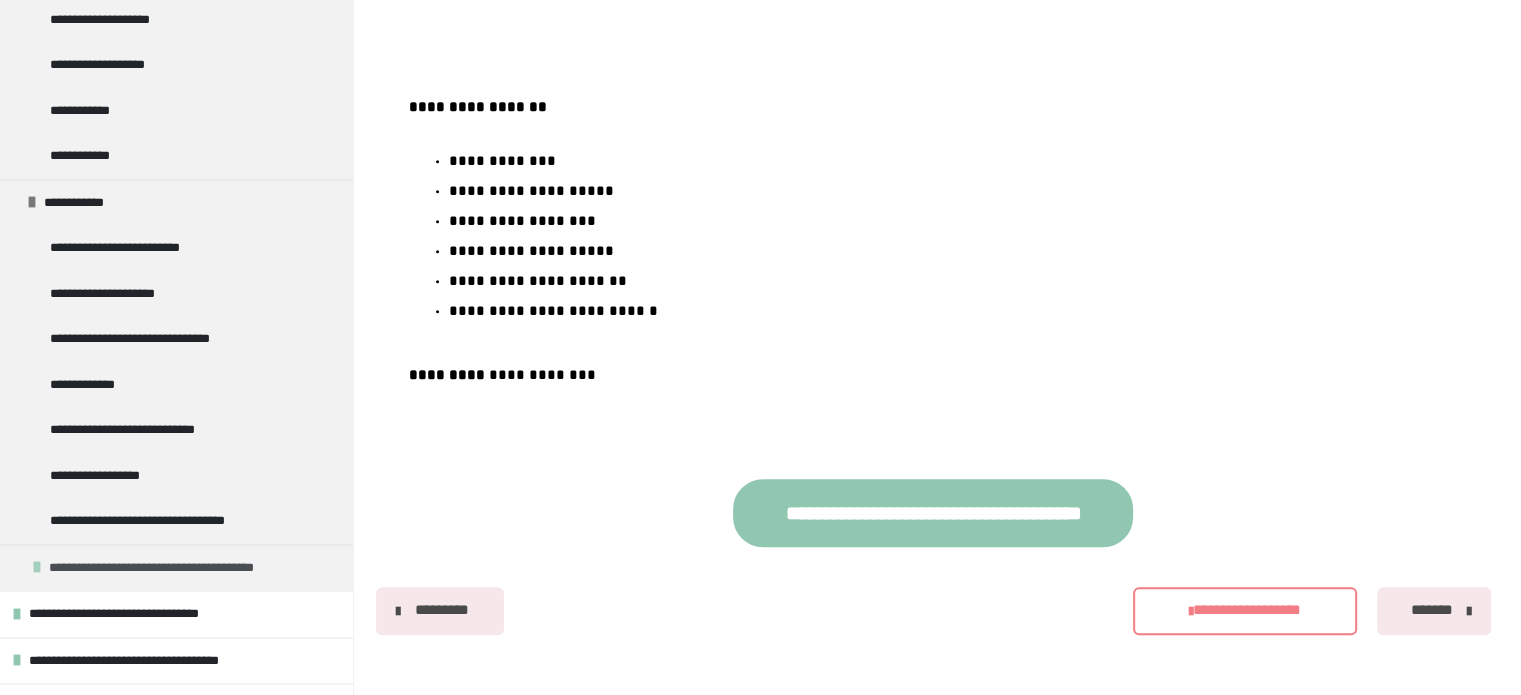 click on "**********" at bounding box center (174, 568) 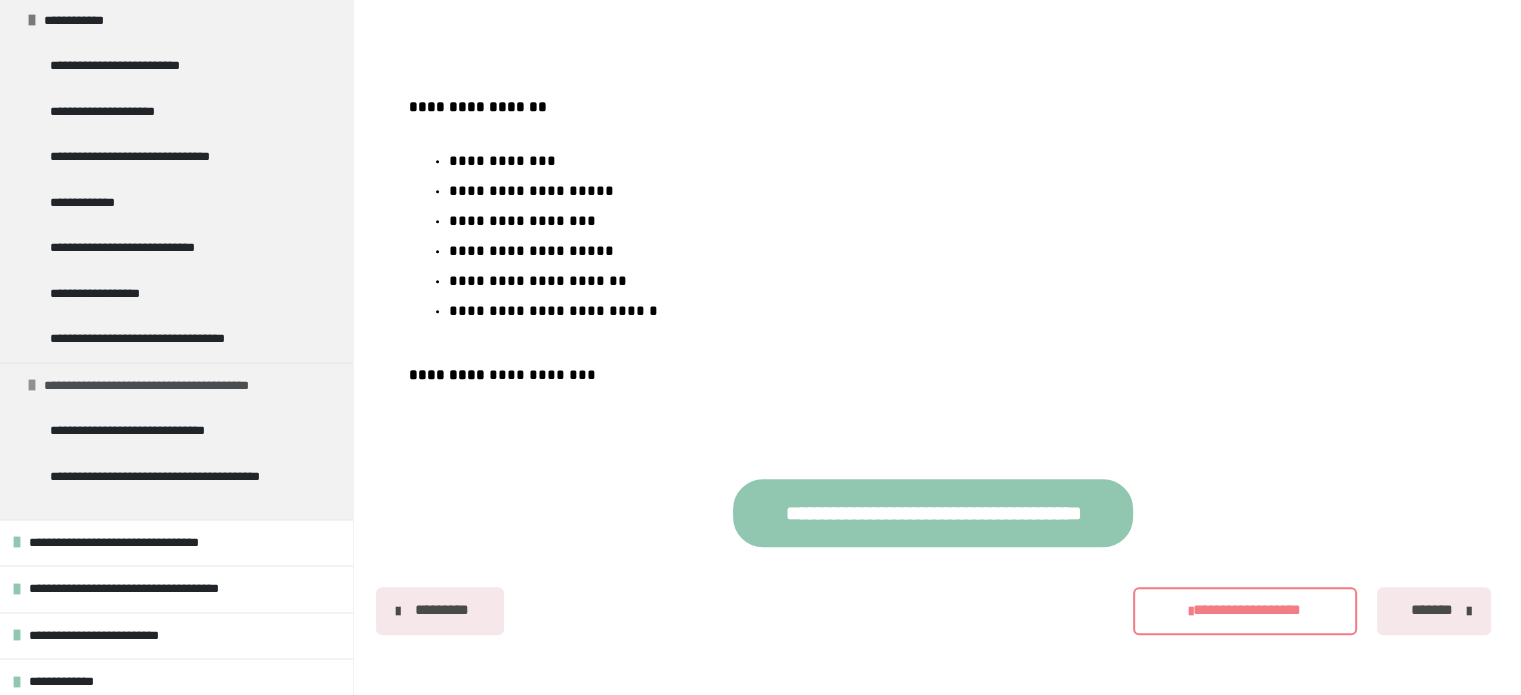 scroll, scrollTop: 2955, scrollLeft: 0, axis: vertical 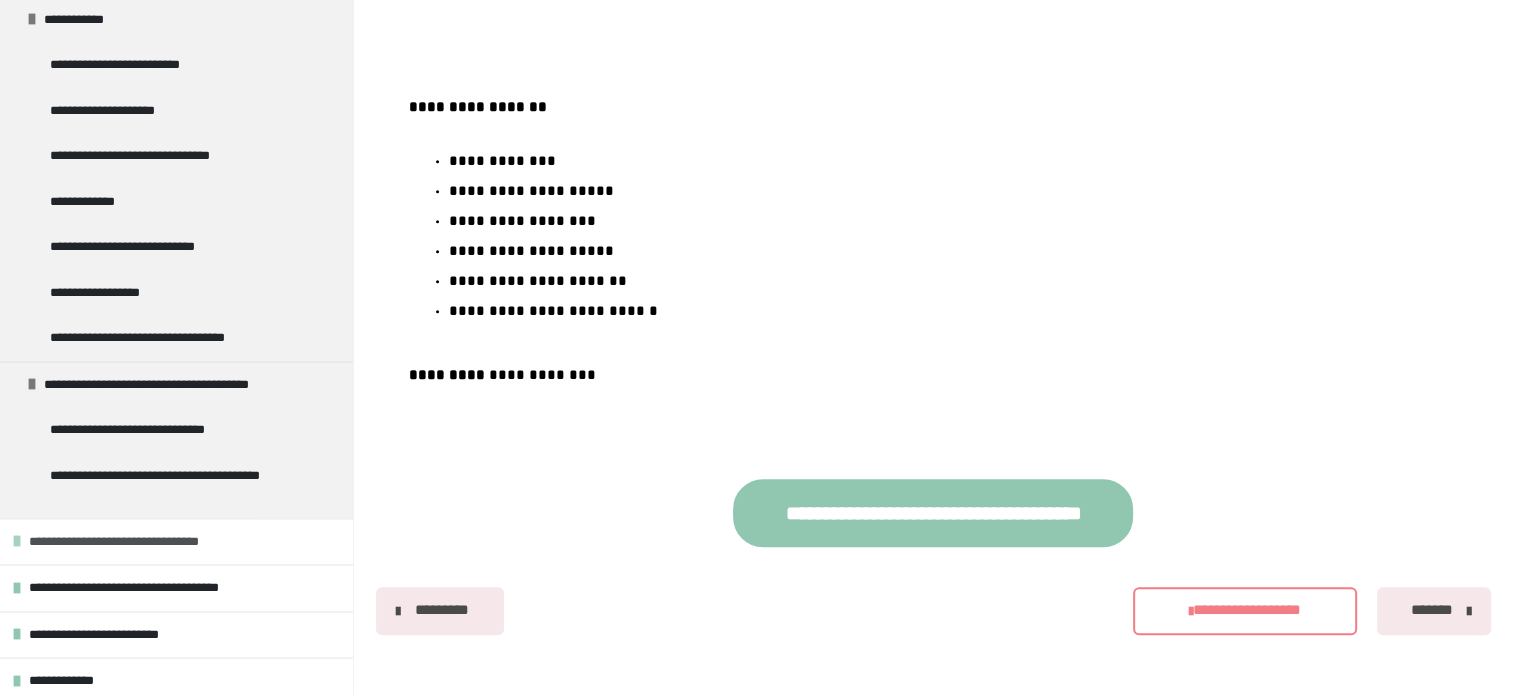 click on "**********" at bounding box center [136, 542] 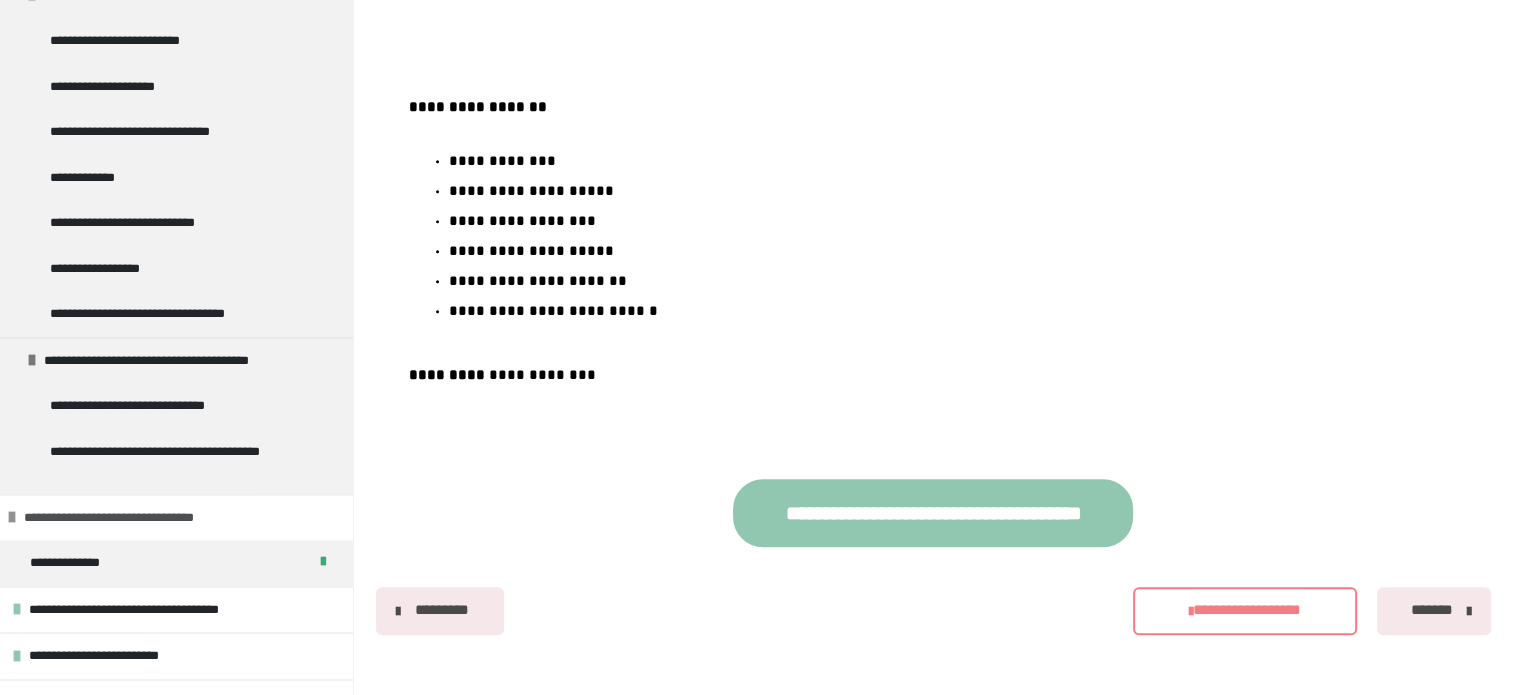 scroll, scrollTop: 3000, scrollLeft: 0, axis: vertical 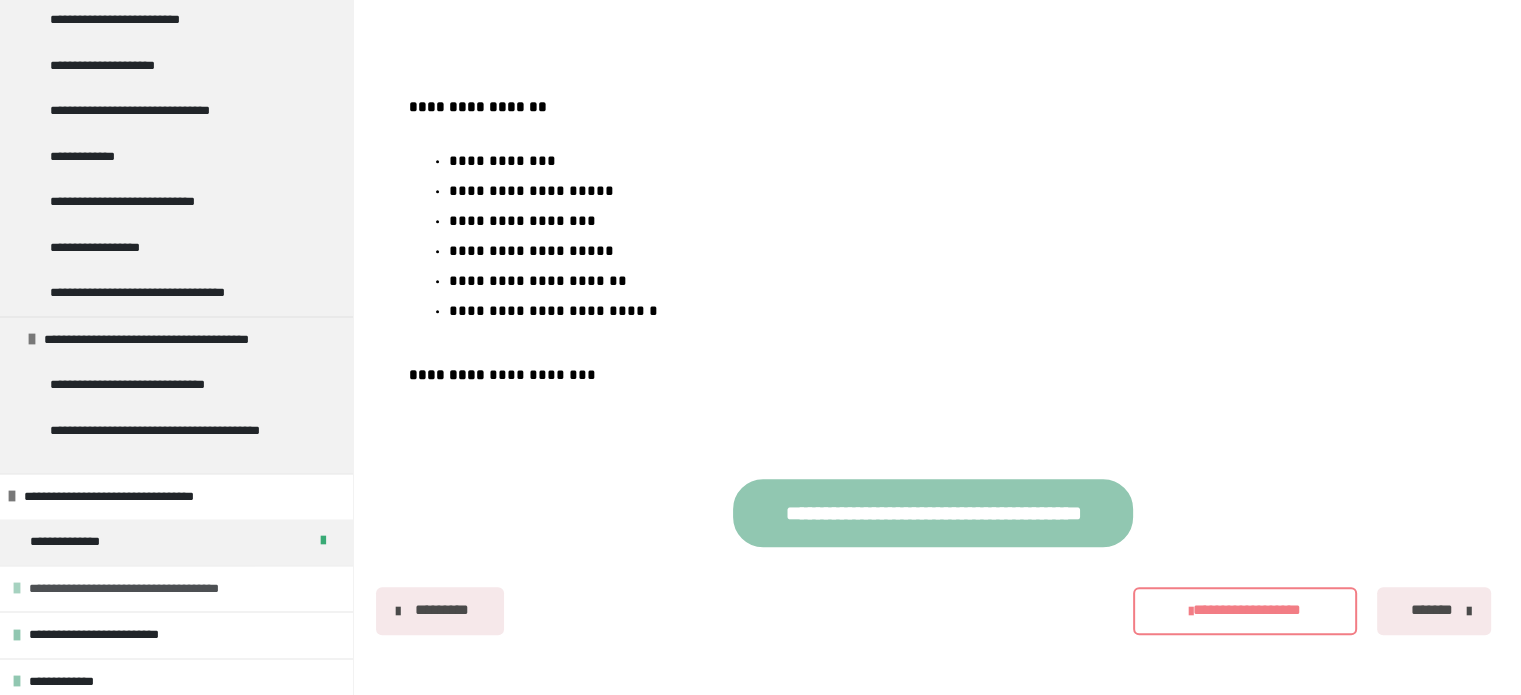 click on "**********" at bounding box center (176, 588) 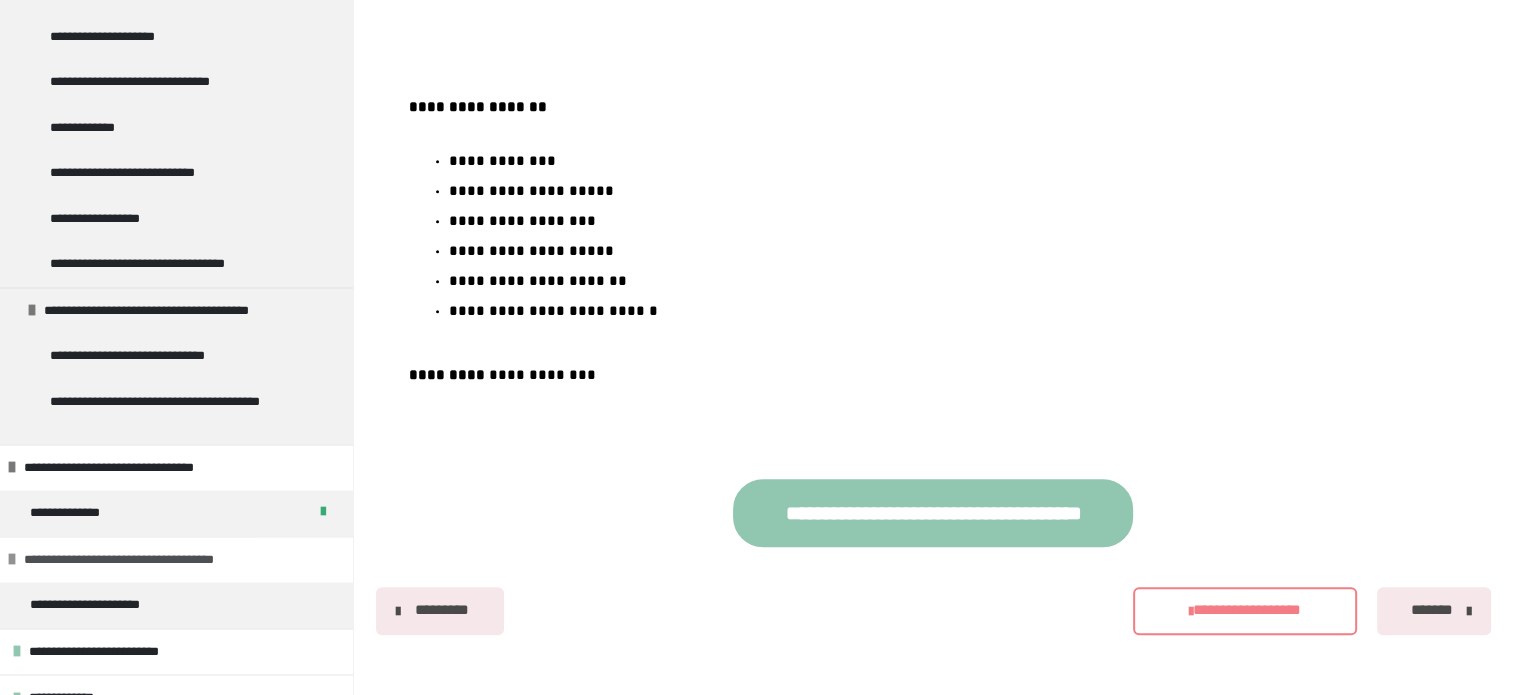 scroll, scrollTop: 3045, scrollLeft: 0, axis: vertical 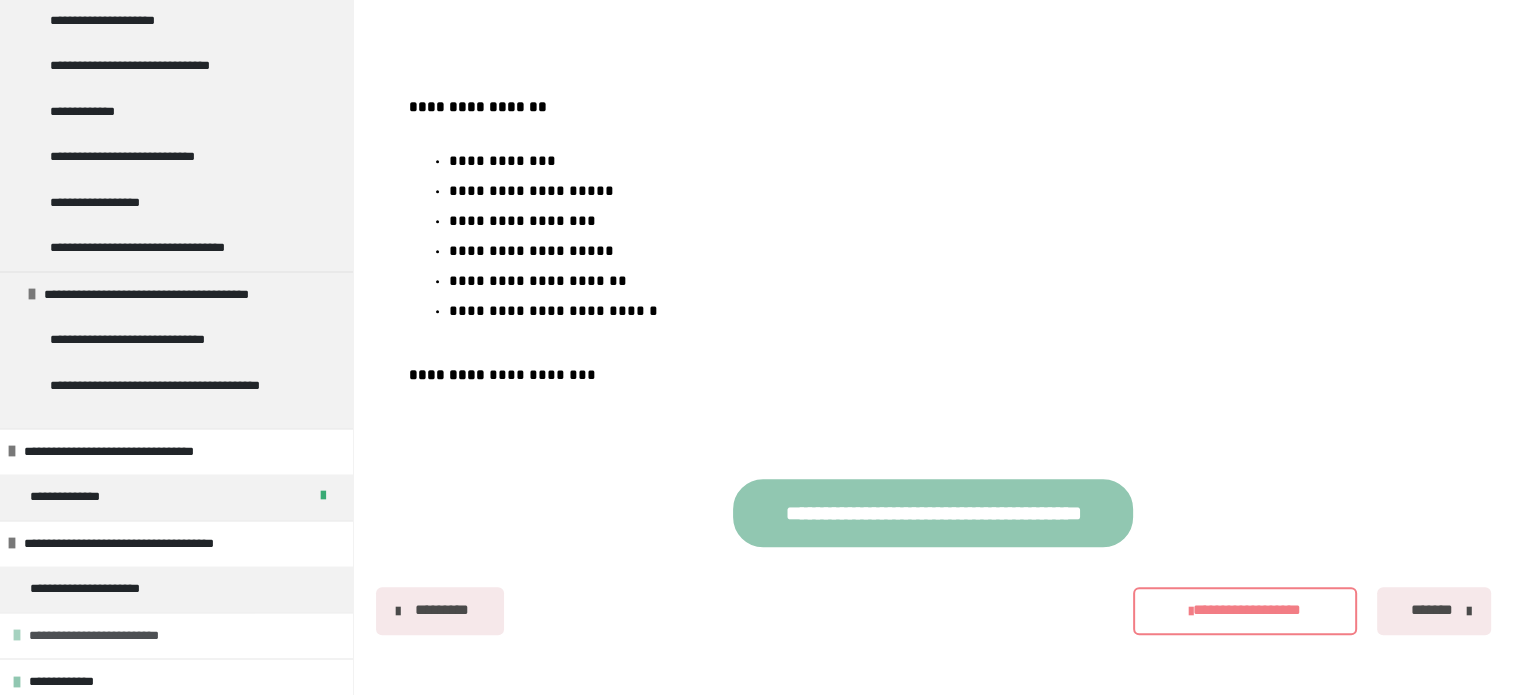 click at bounding box center (17, 635) 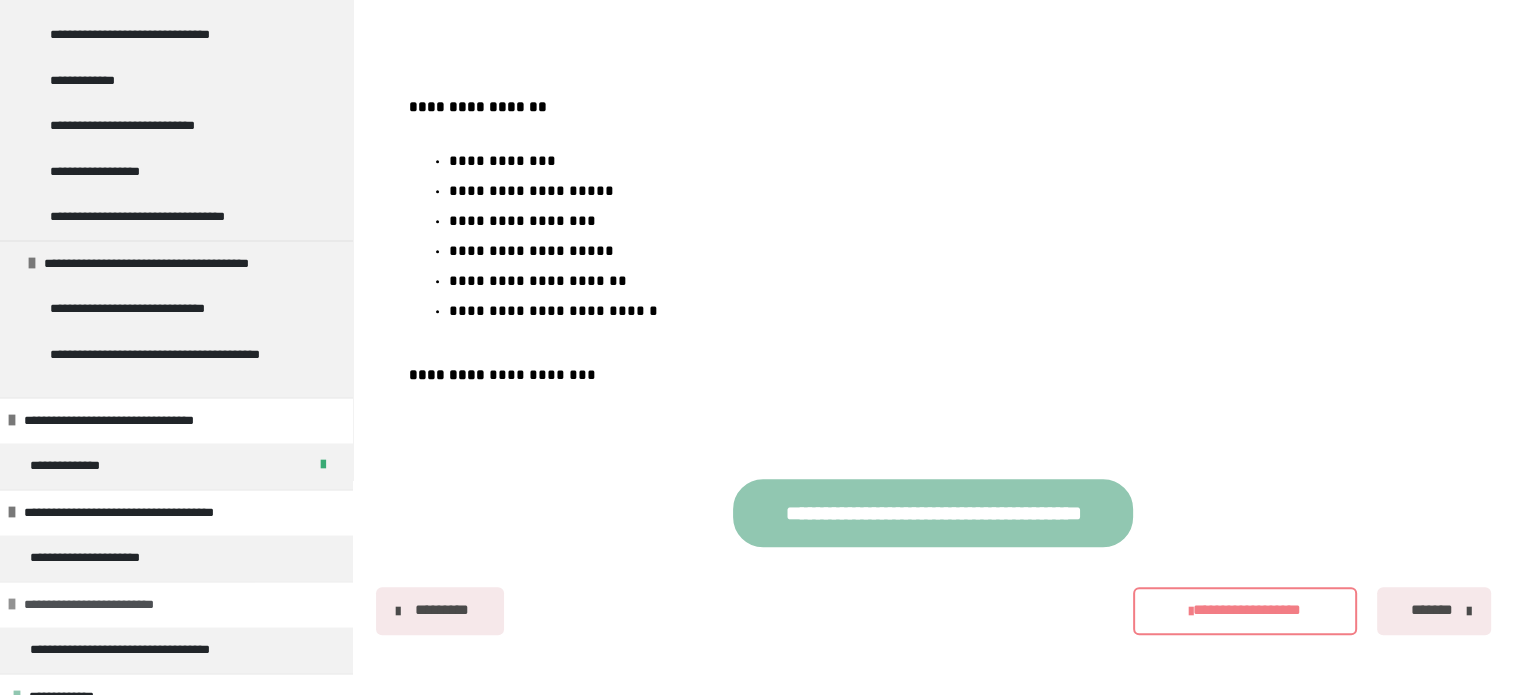 scroll, scrollTop: 3091, scrollLeft: 0, axis: vertical 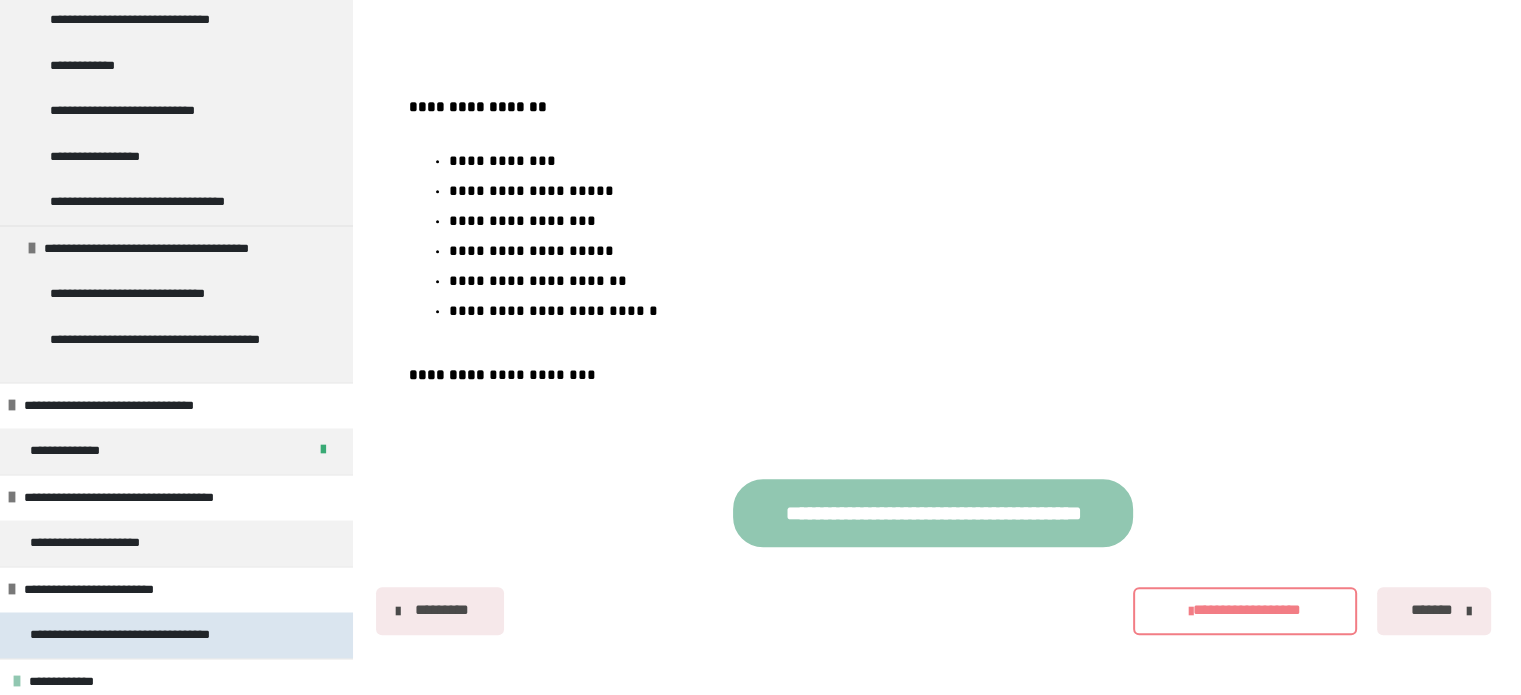 click on "**********" at bounding box center [149, 635] 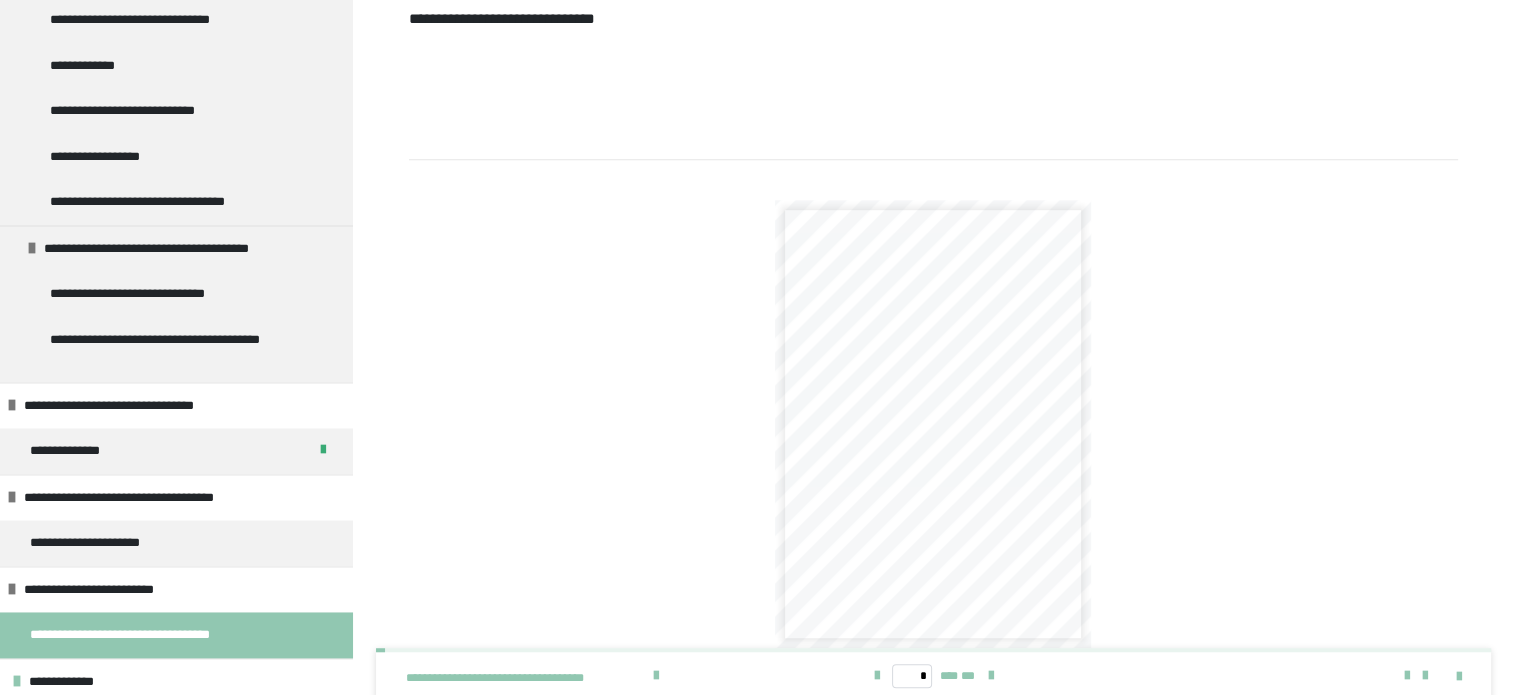 scroll, scrollTop: 1436, scrollLeft: 0, axis: vertical 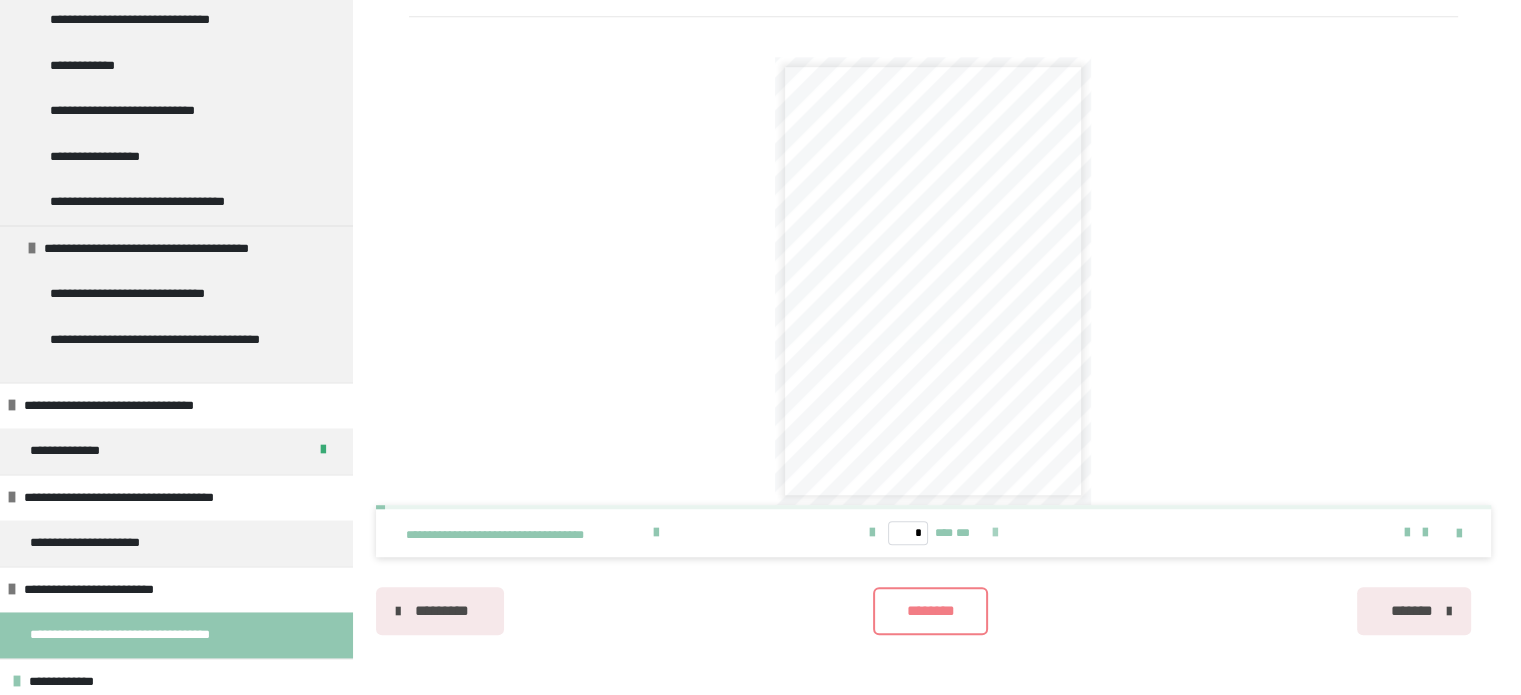 click at bounding box center (995, 533) 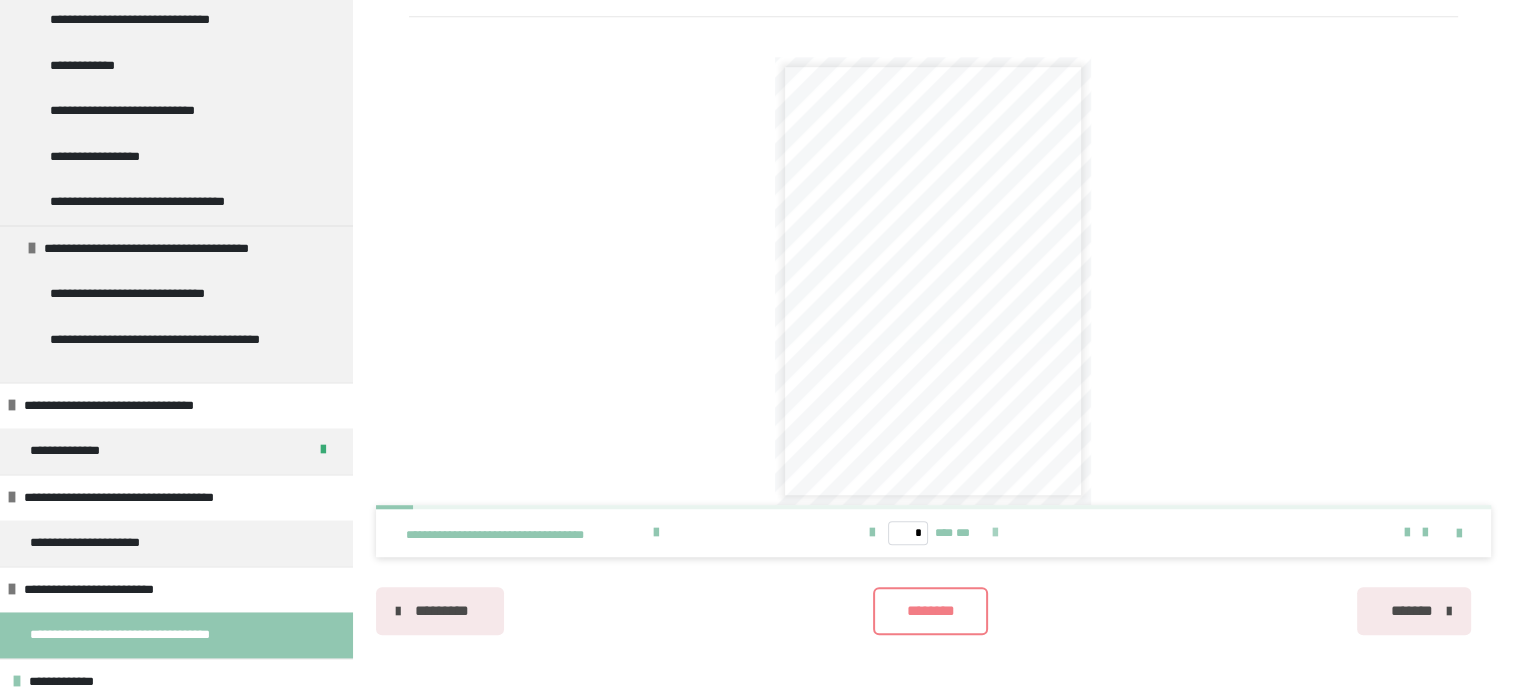 click at bounding box center [995, 533] 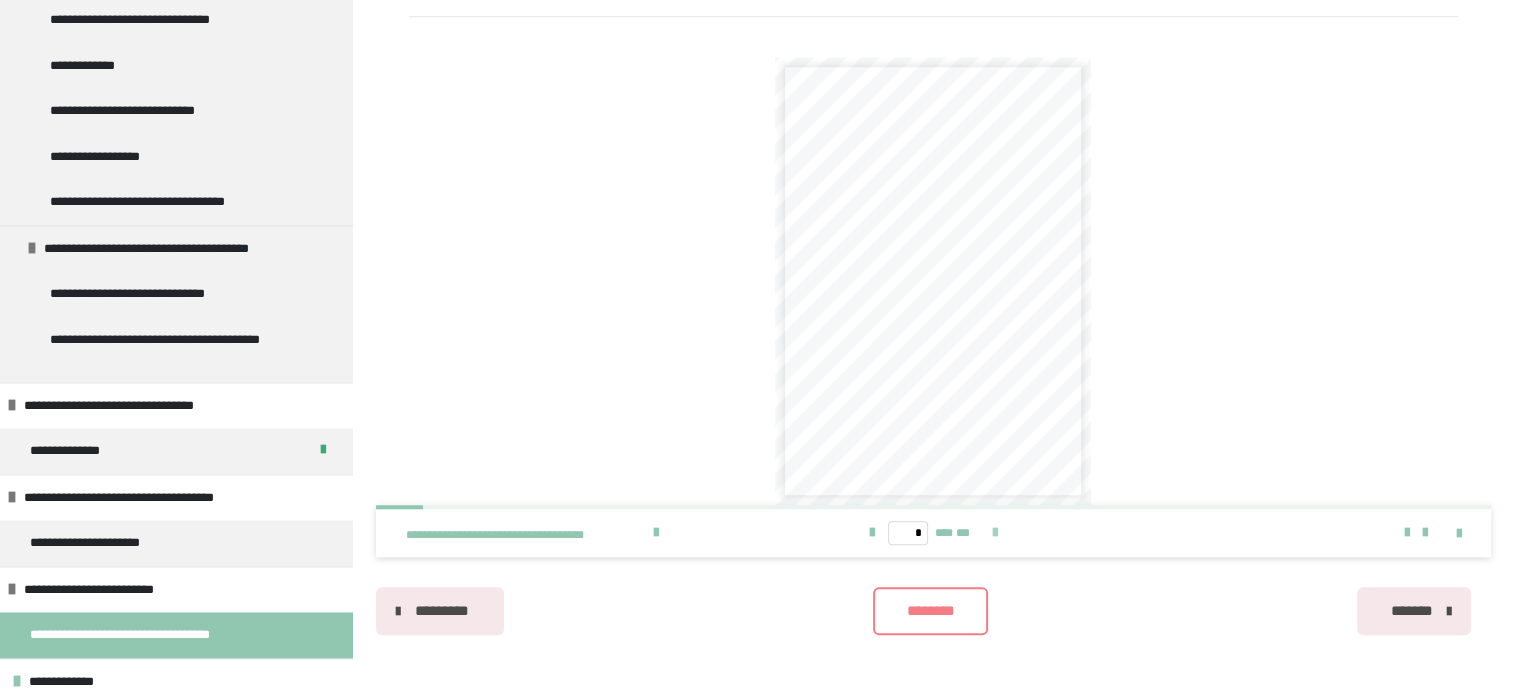 click at bounding box center [995, 533] 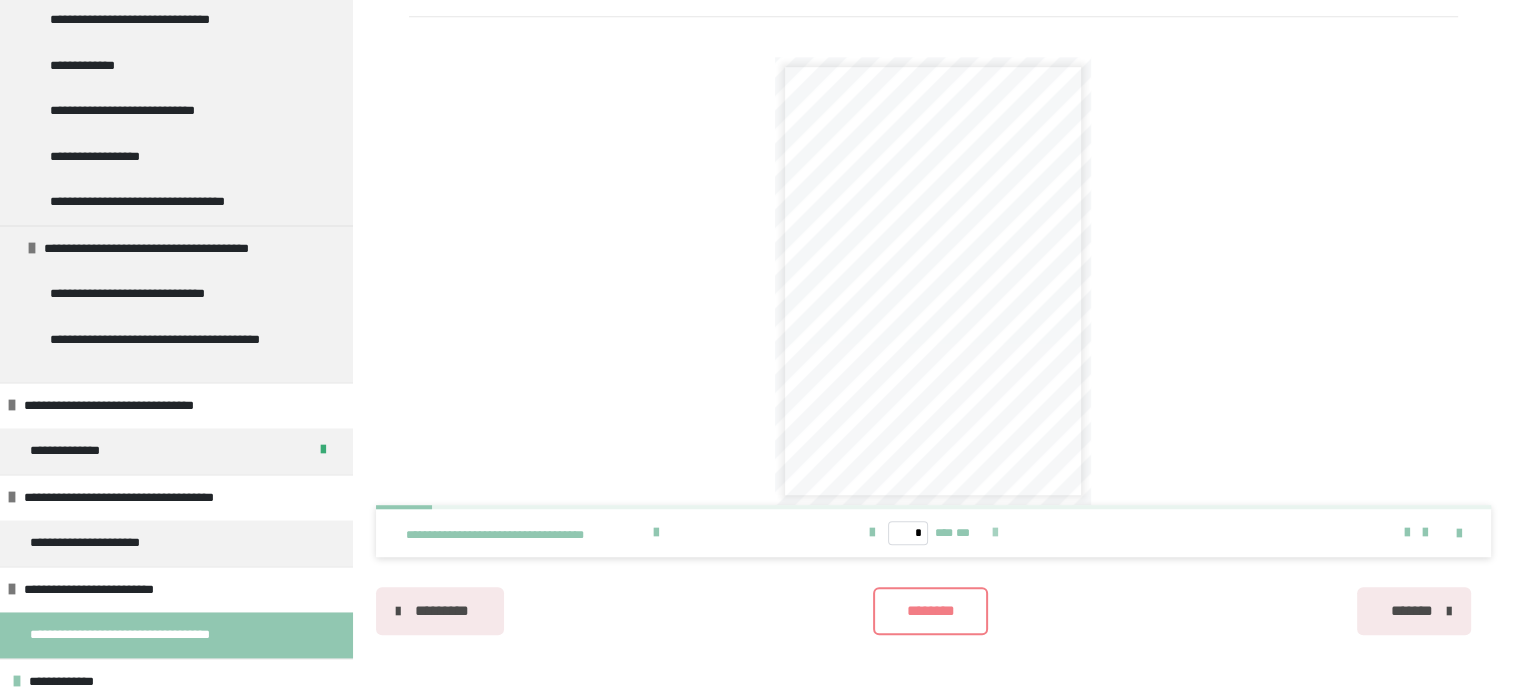 click at bounding box center (995, 533) 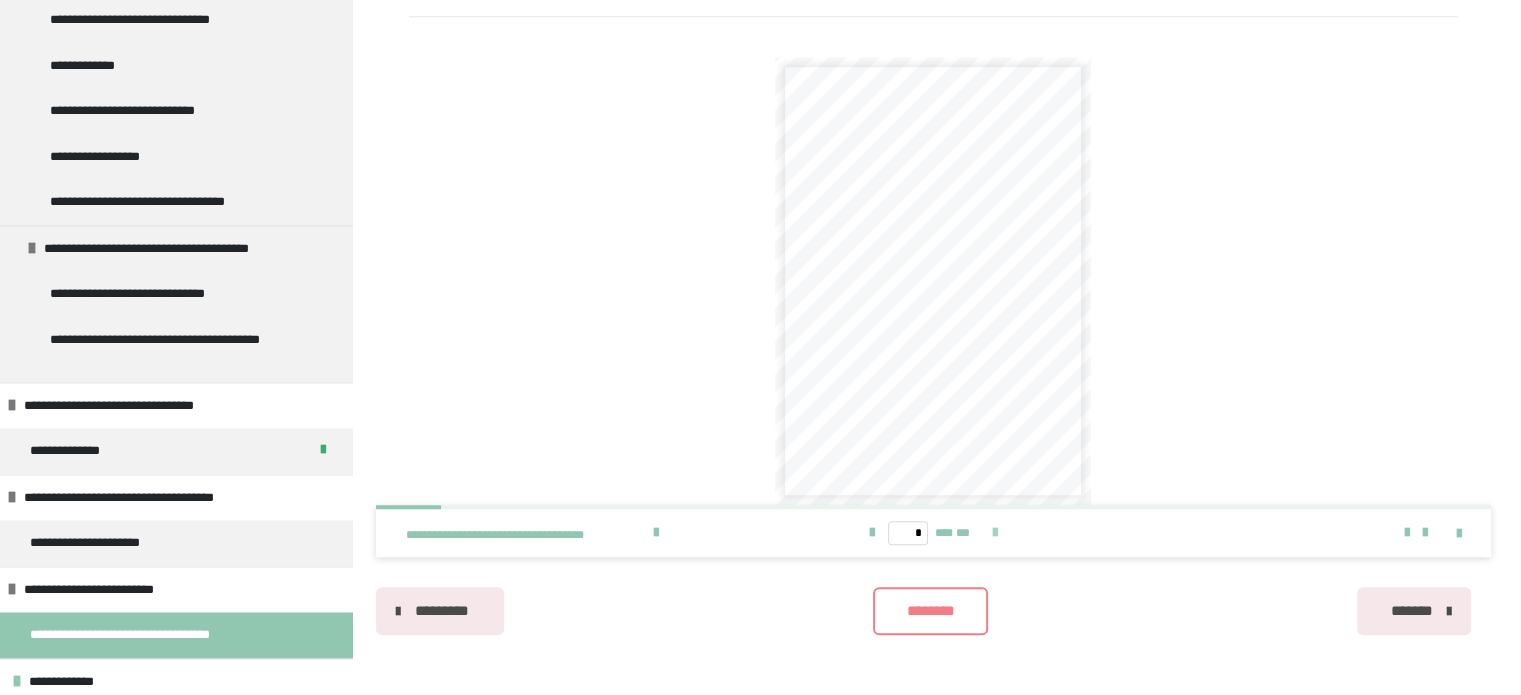 click at bounding box center [995, 533] 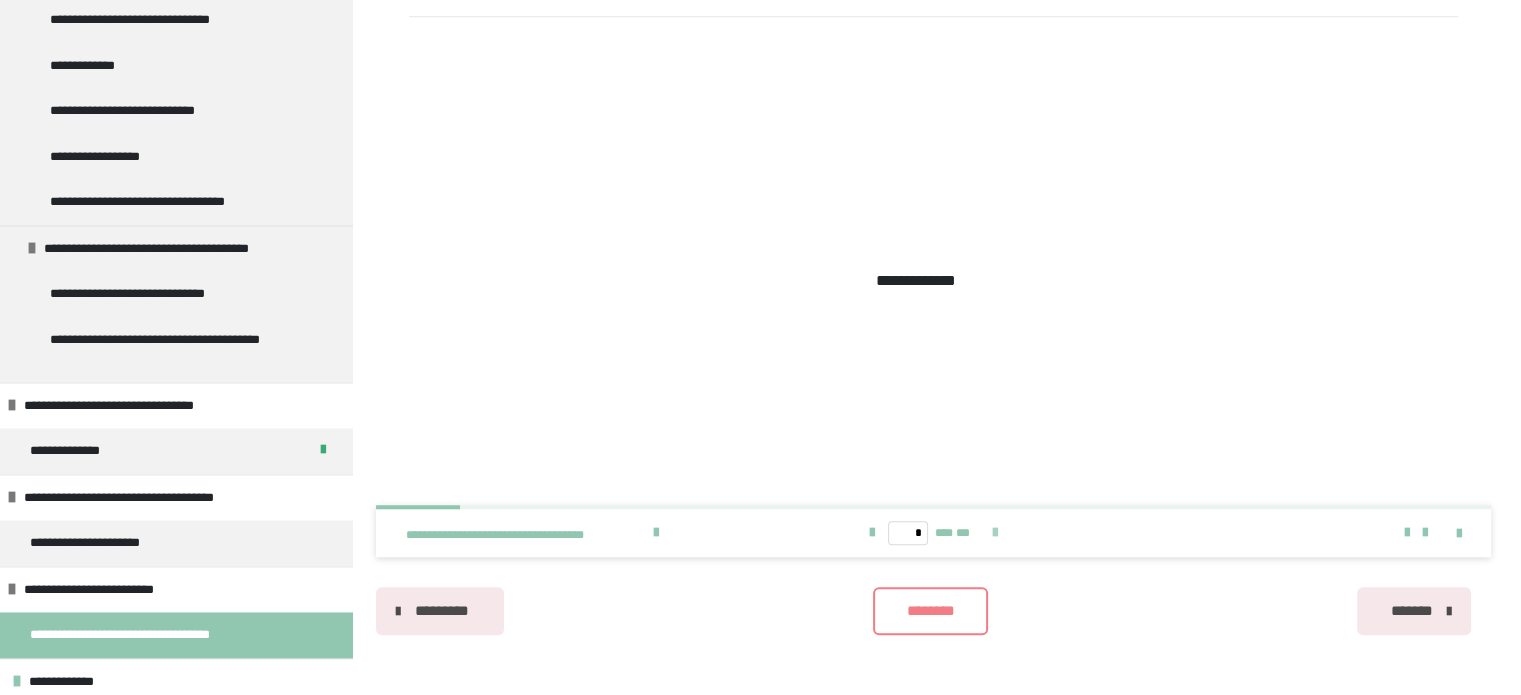 click at bounding box center [995, 533] 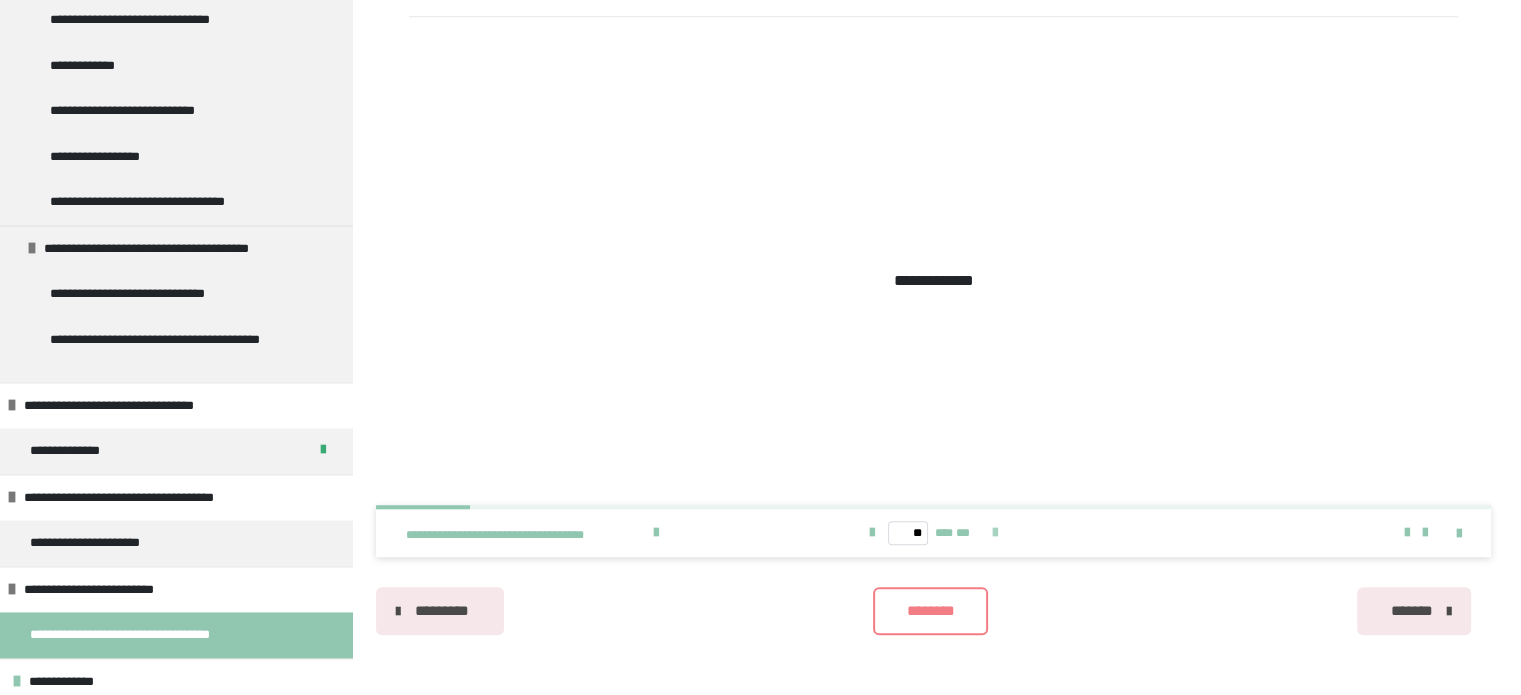 click at bounding box center (995, 533) 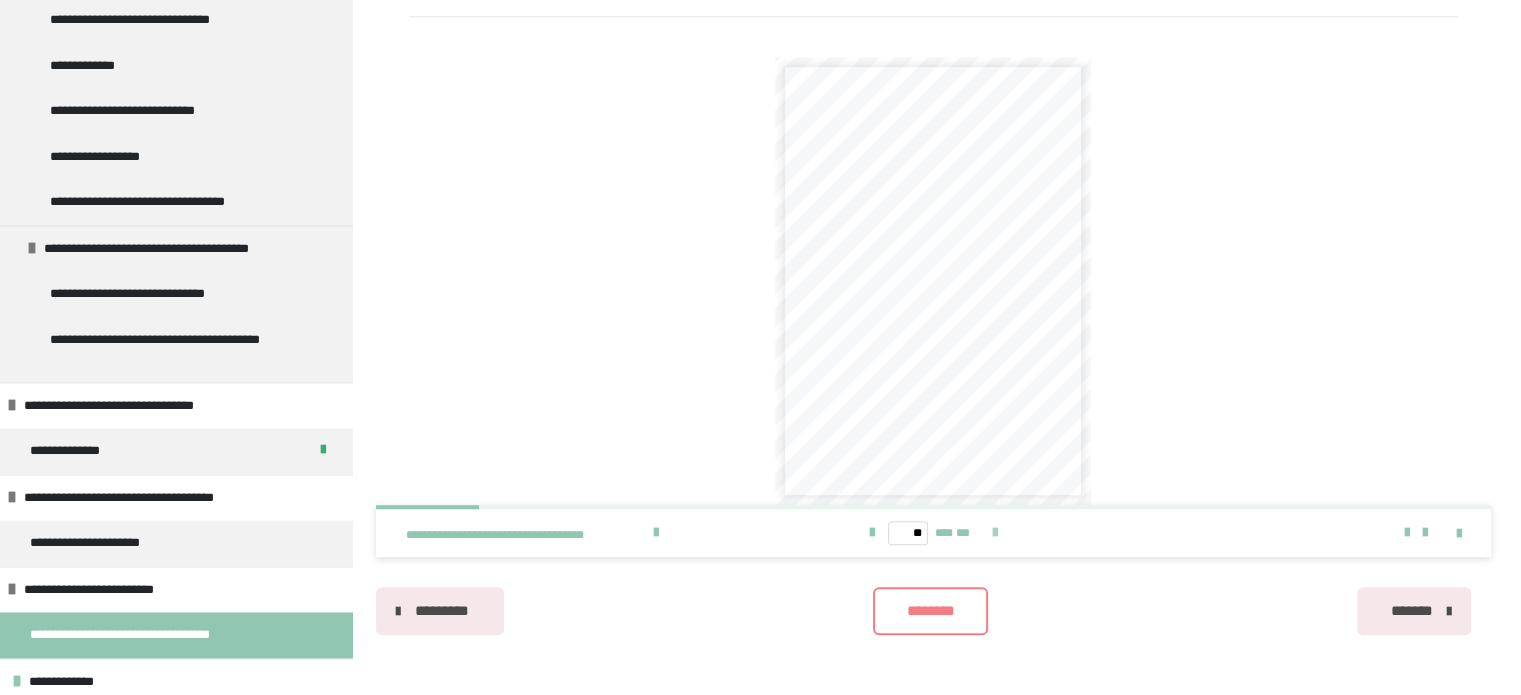 click at bounding box center (995, 533) 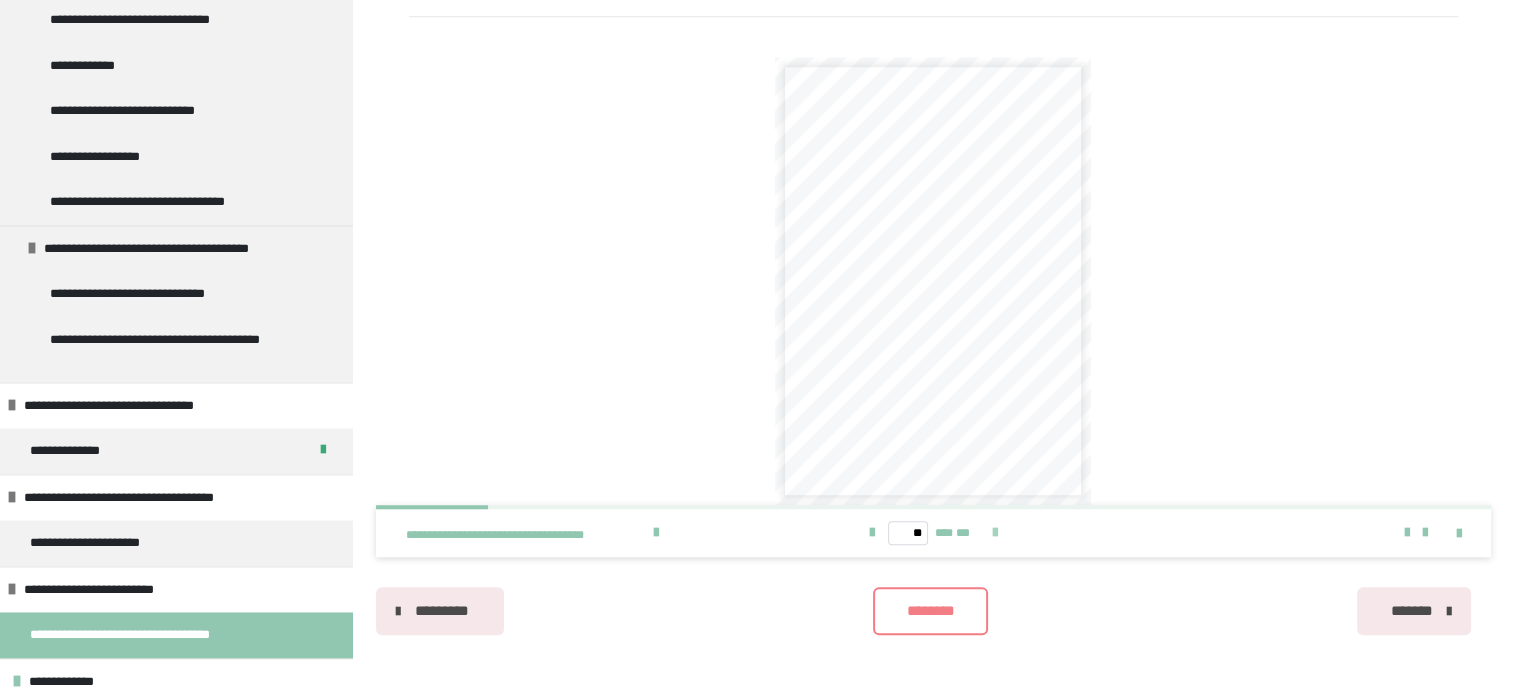 click at bounding box center [995, 533] 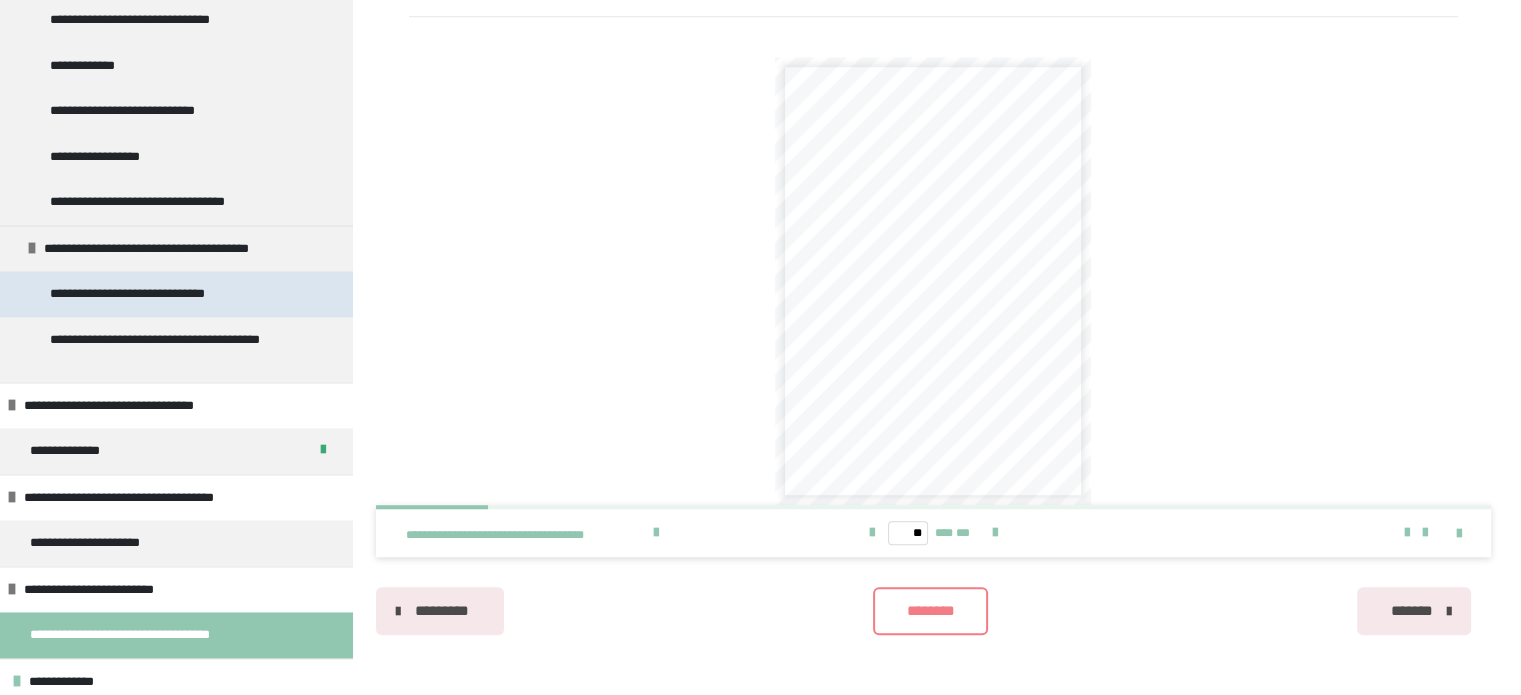 click at bounding box center (995, 533) 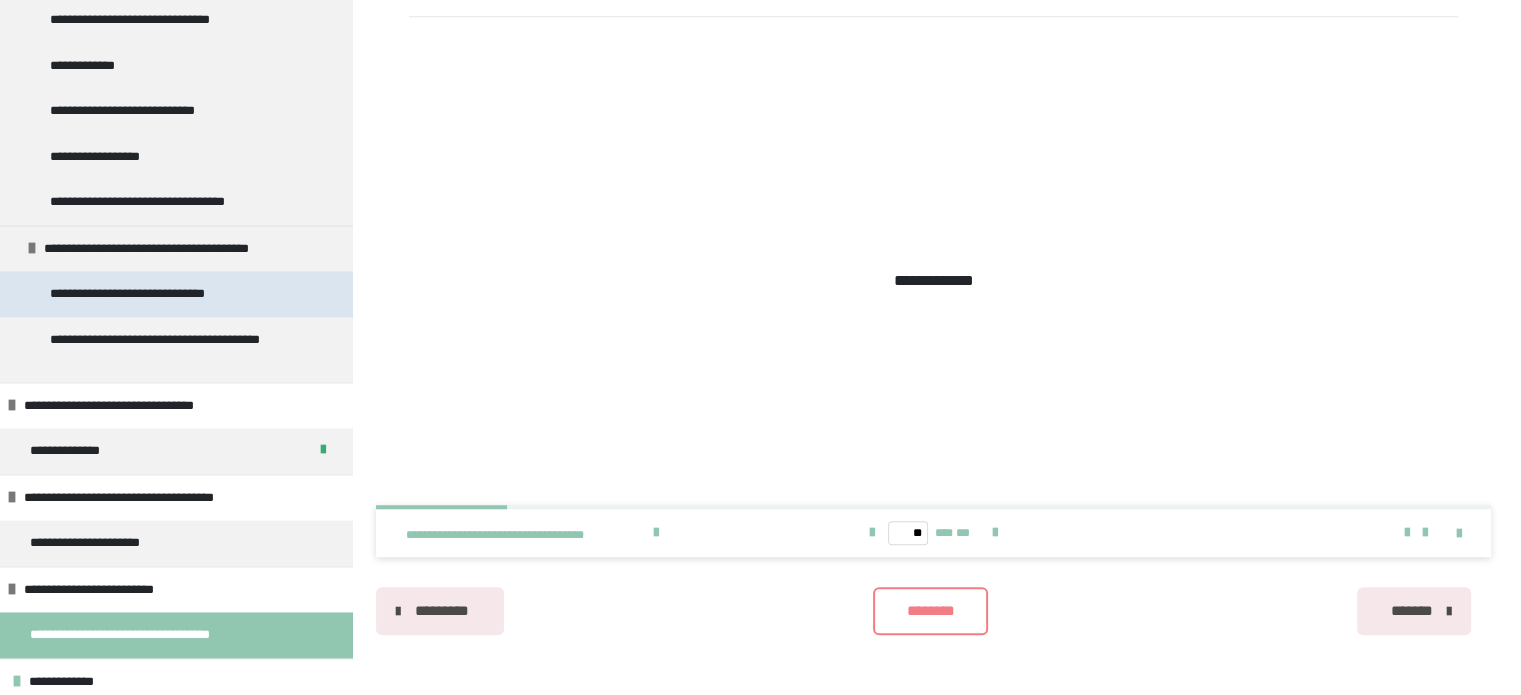 type on "**" 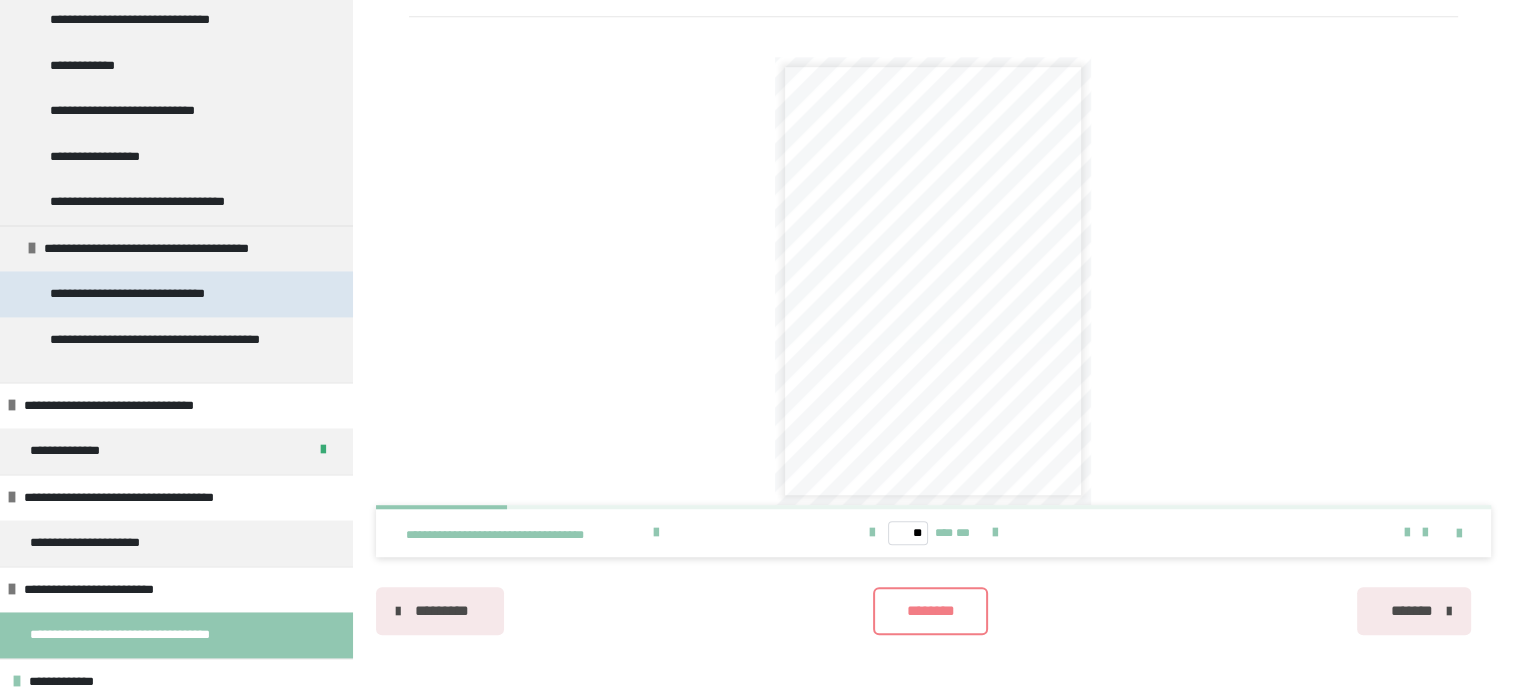scroll, scrollTop: 0, scrollLeft: 0, axis: both 